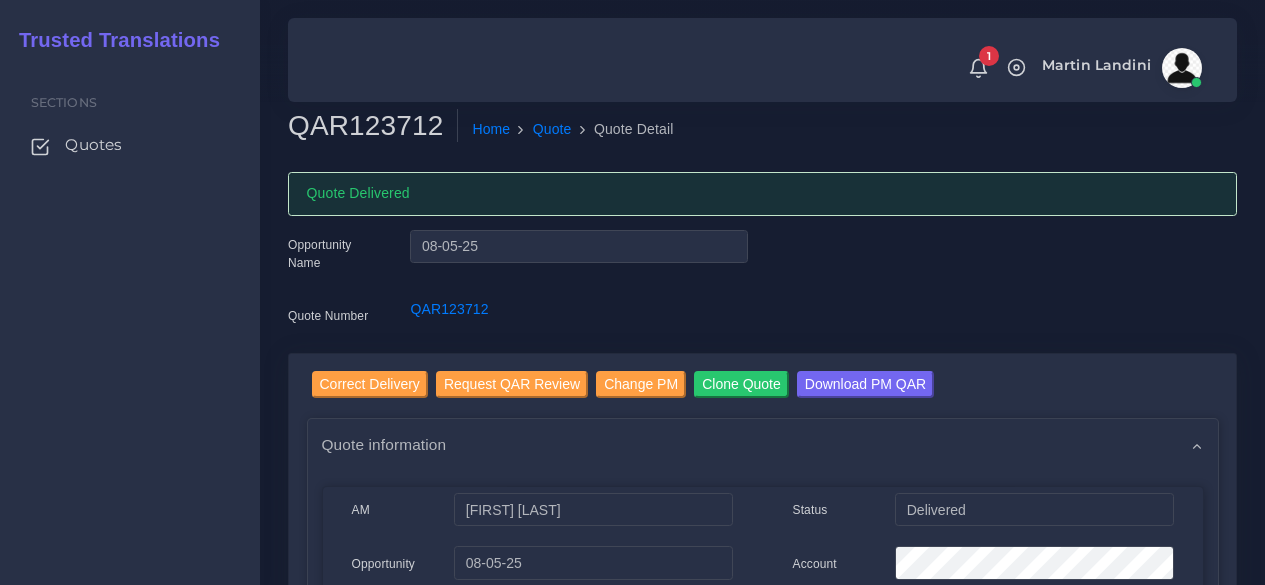 scroll, scrollTop: 0, scrollLeft: 0, axis: both 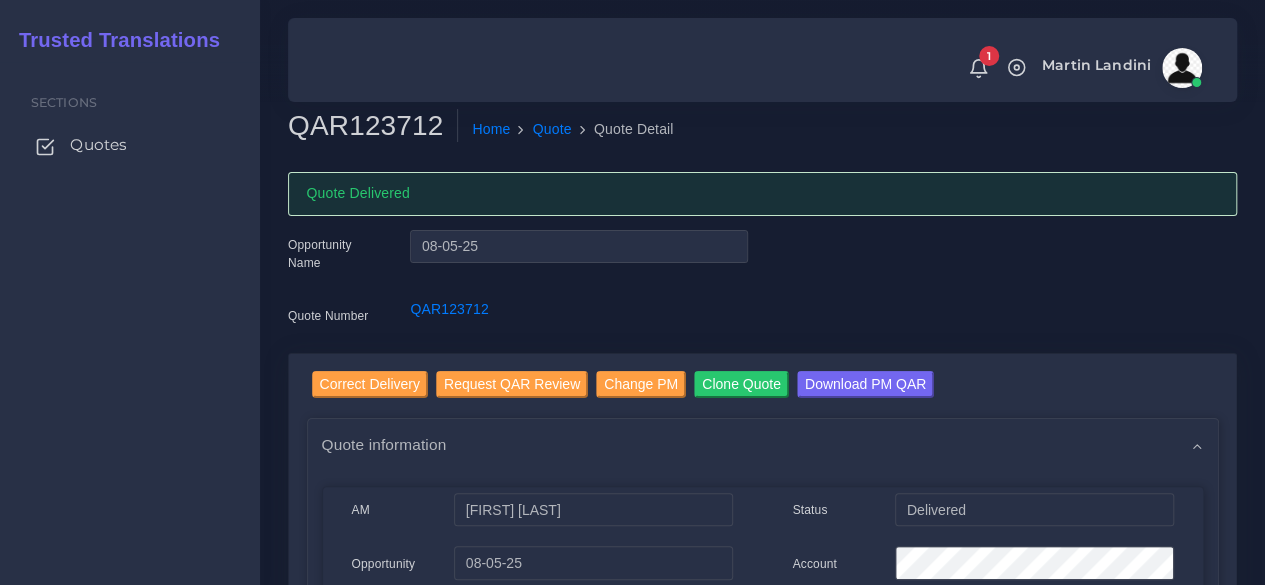 click on "Quotes" at bounding box center [98, 145] 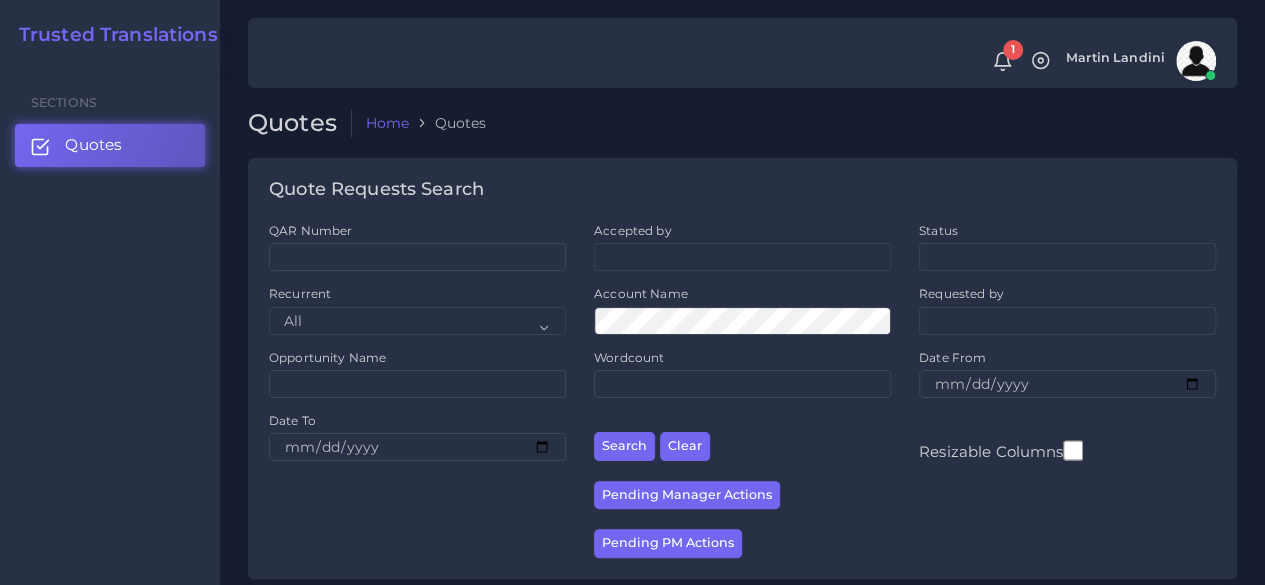 scroll, scrollTop: 400, scrollLeft: 0, axis: vertical 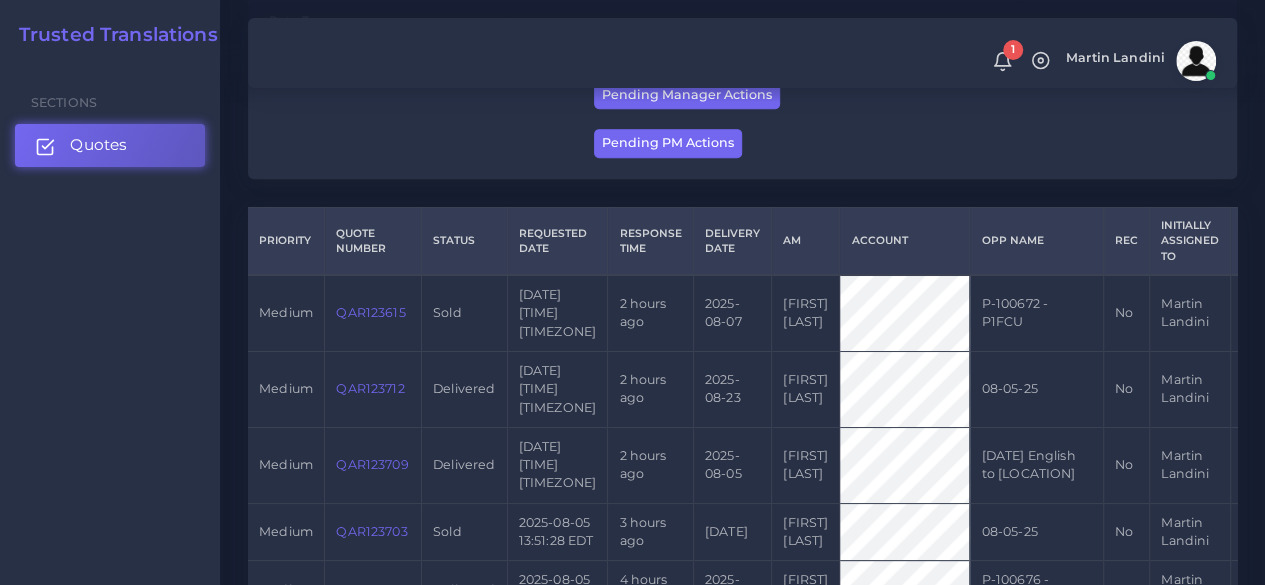 click on "Quotes" at bounding box center [98, 145] 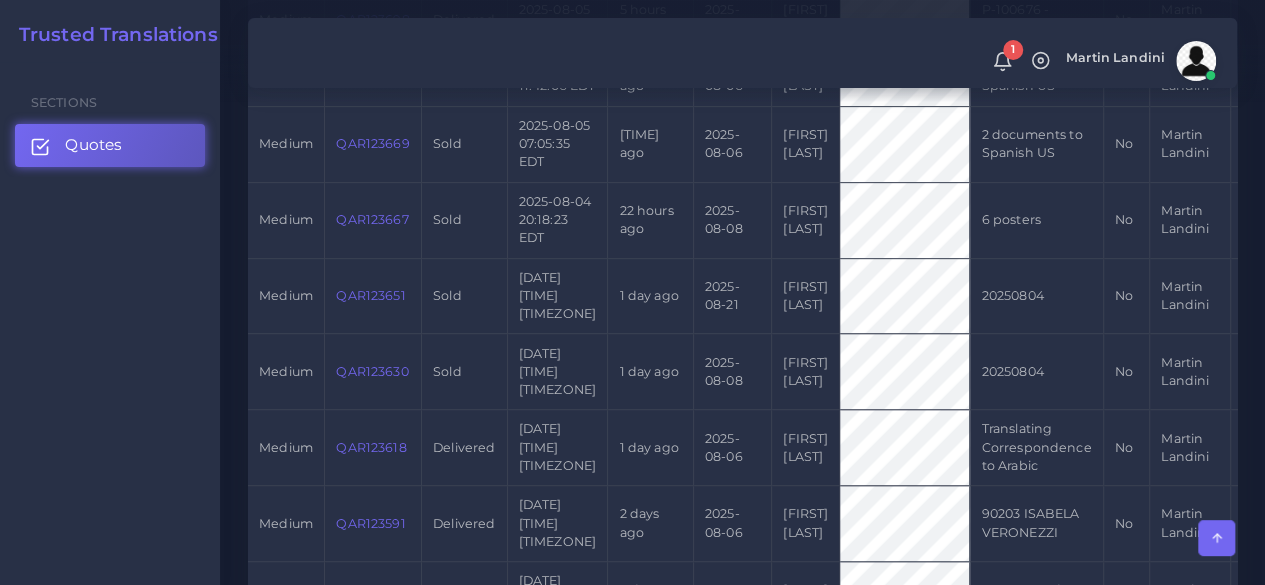 scroll, scrollTop: 1000, scrollLeft: 0, axis: vertical 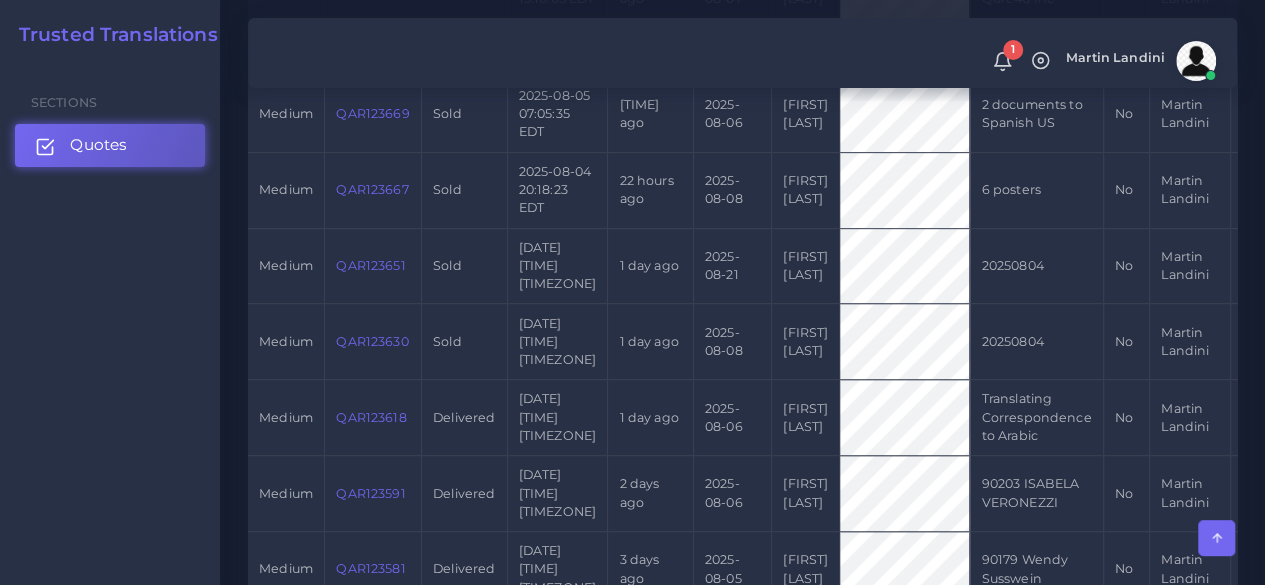click on "Quotes" at bounding box center [110, 145] 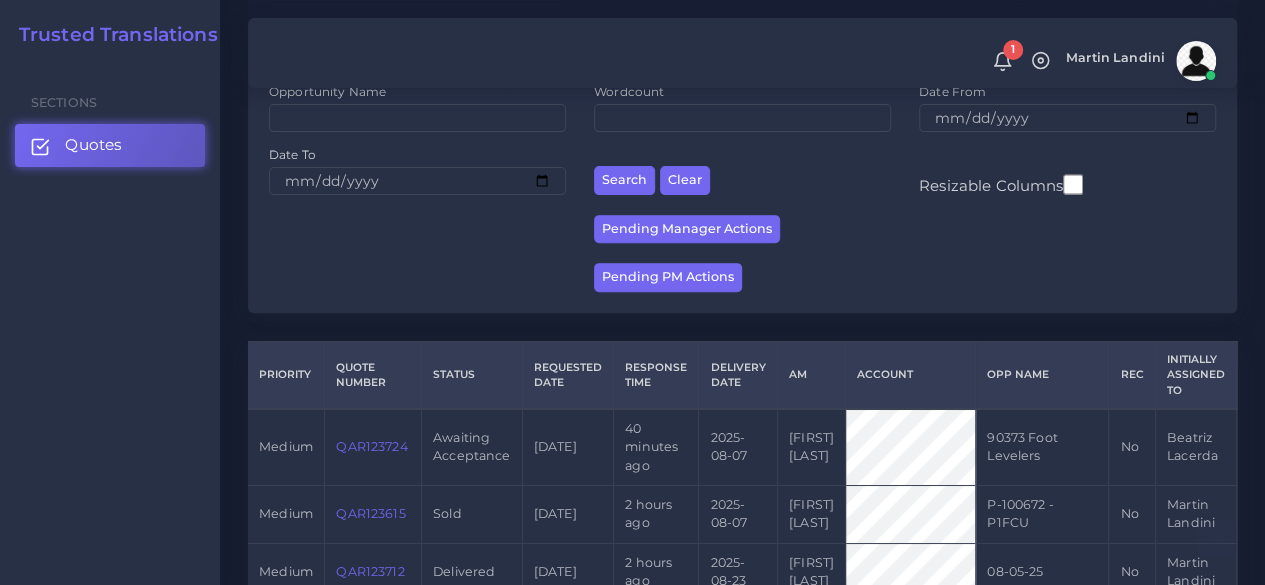scroll, scrollTop: 500, scrollLeft: 0, axis: vertical 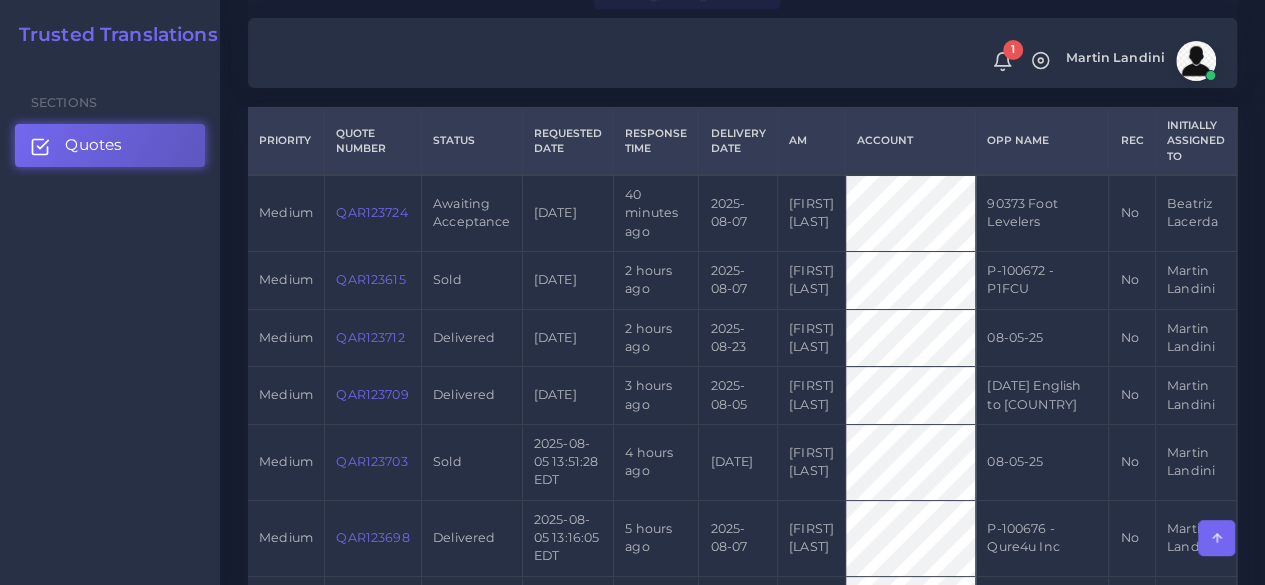 click on "QAR123724" at bounding box center [371, 212] 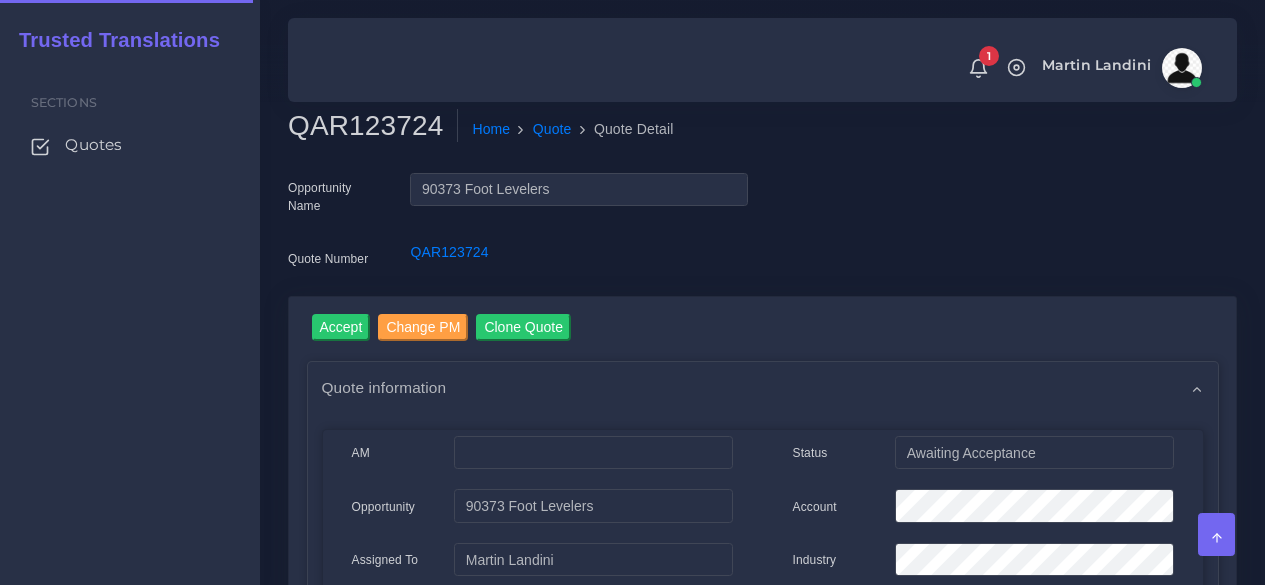 scroll, scrollTop: 0, scrollLeft: 0, axis: both 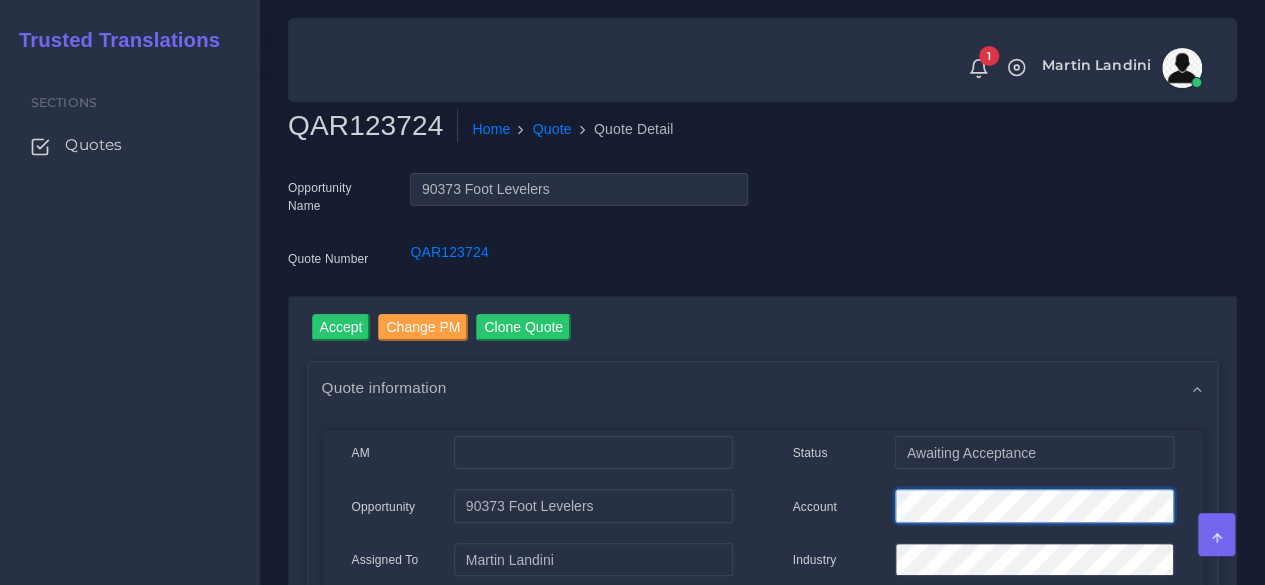 click on "Account" at bounding box center (983, 509) 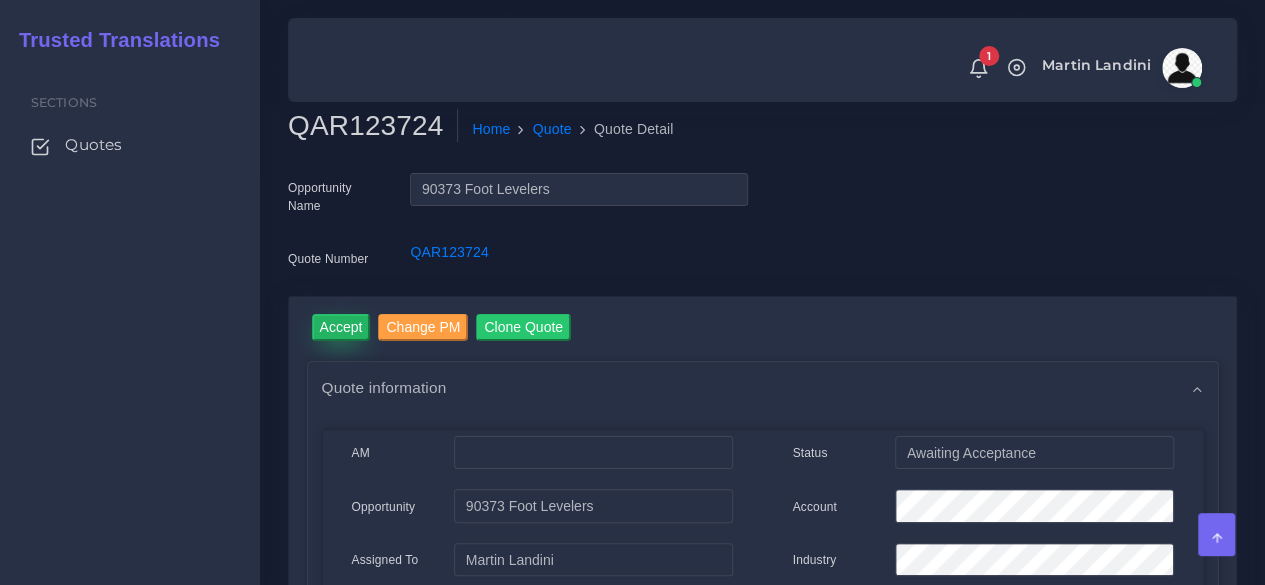 click on "Accept" at bounding box center [341, 327] 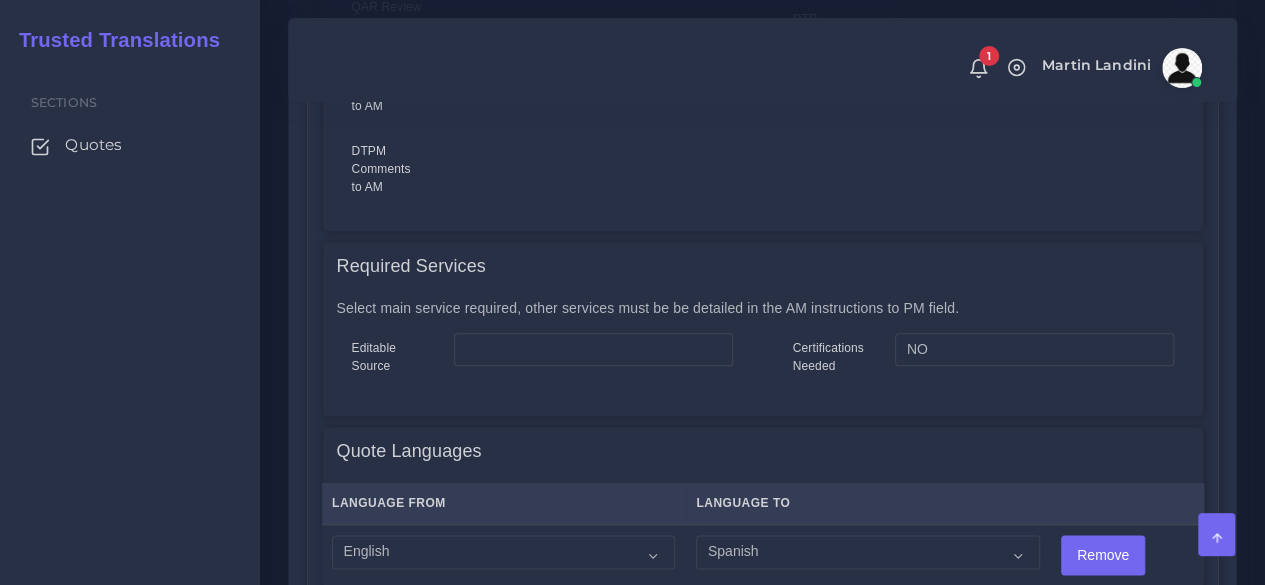 scroll, scrollTop: 1100, scrollLeft: 0, axis: vertical 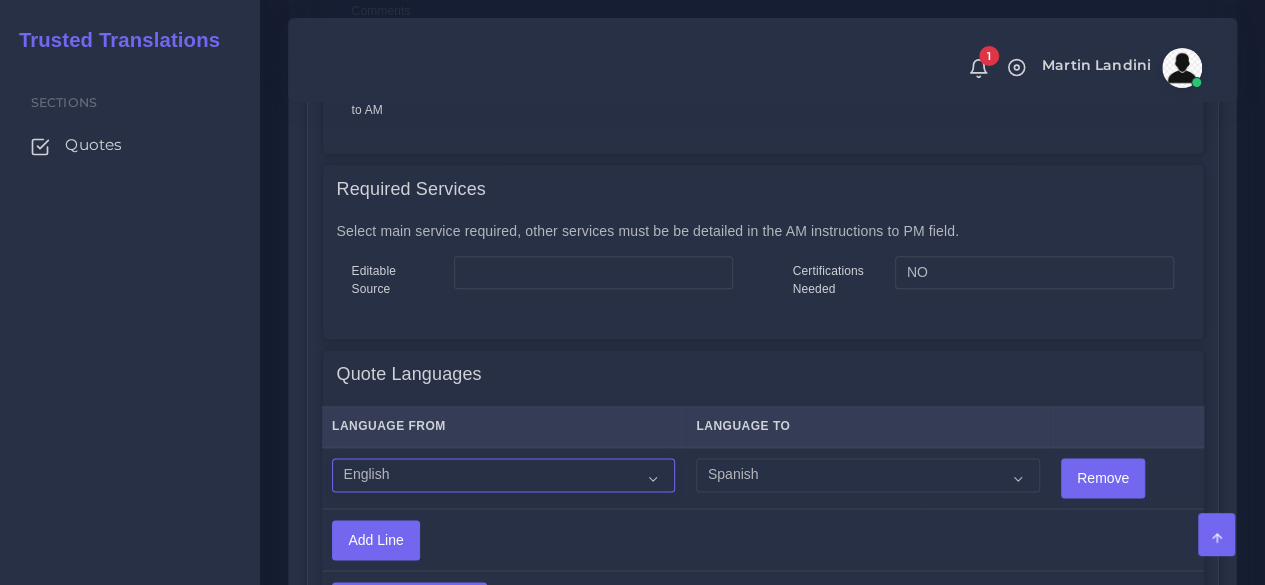 click on "Acoli
Afar
Afrikaans
Akan
Akateko
Albanian
American Sign Language (ASL)
Amharic
Arabic" at bounding box center (503, 475) 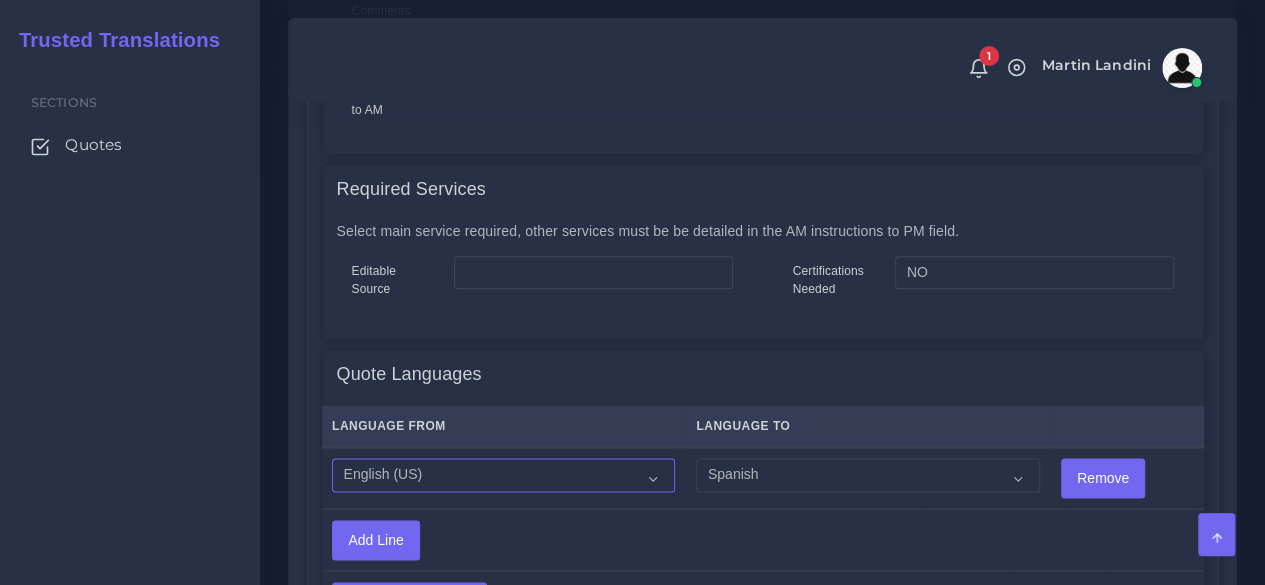 click on "Acoli
Afar
Afrikaans
Akan
Akateko
Albanian
American Sign Language (ASL)
Amharic
Arabic" at bounding box center (503, 475) 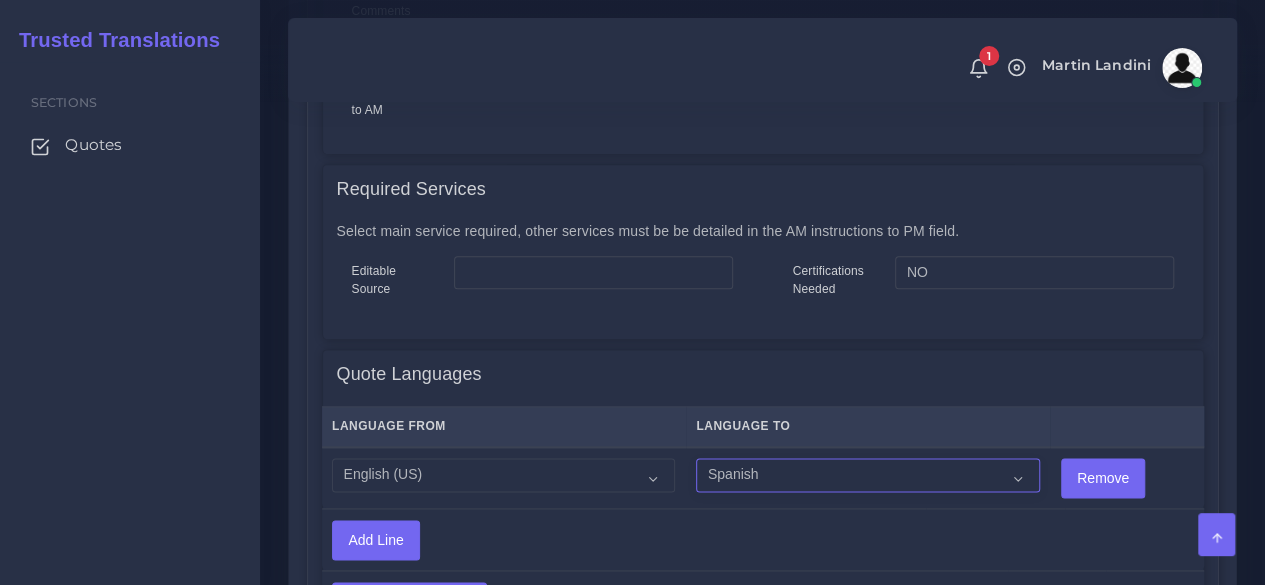 click on "Acoli
Afar
Afrikaans
Akan
Akateko
Albanian
American Sign Language (ASL)
Amharic
Arabic
Arabic (Egypt)" at bounding box center [867, 475] 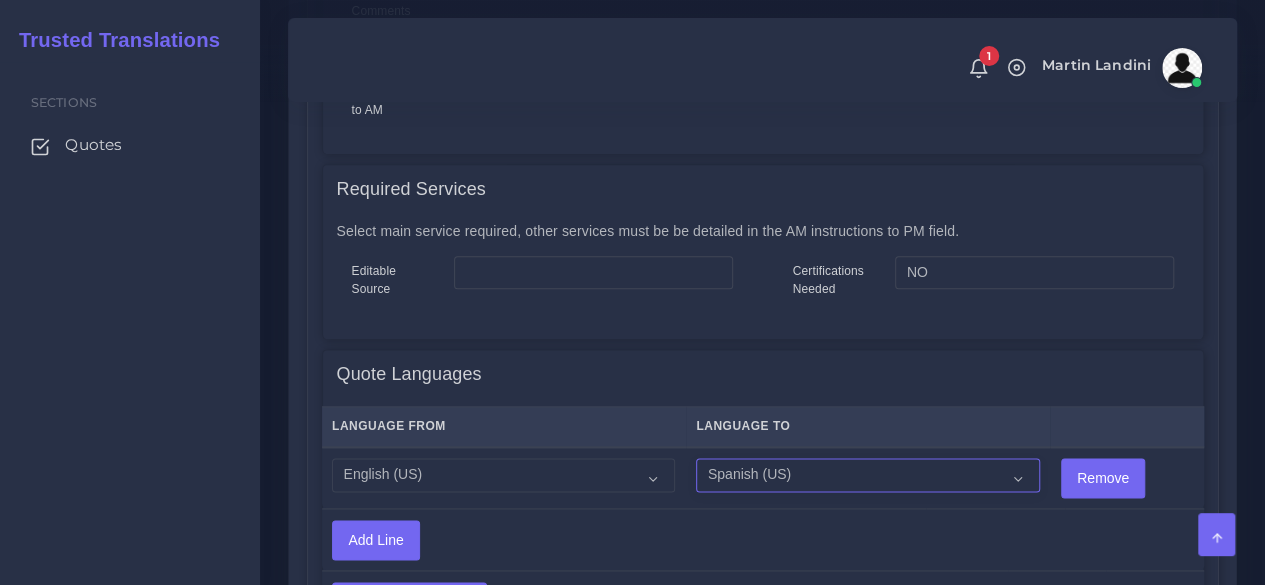 click on "Acoli
Afar
Afrikaans
Akan
Akateko
Albanian
American Sign Language (ASL)
Amharic
Arabic
Arabic (Egypt)" at bounding box center [867, 475] 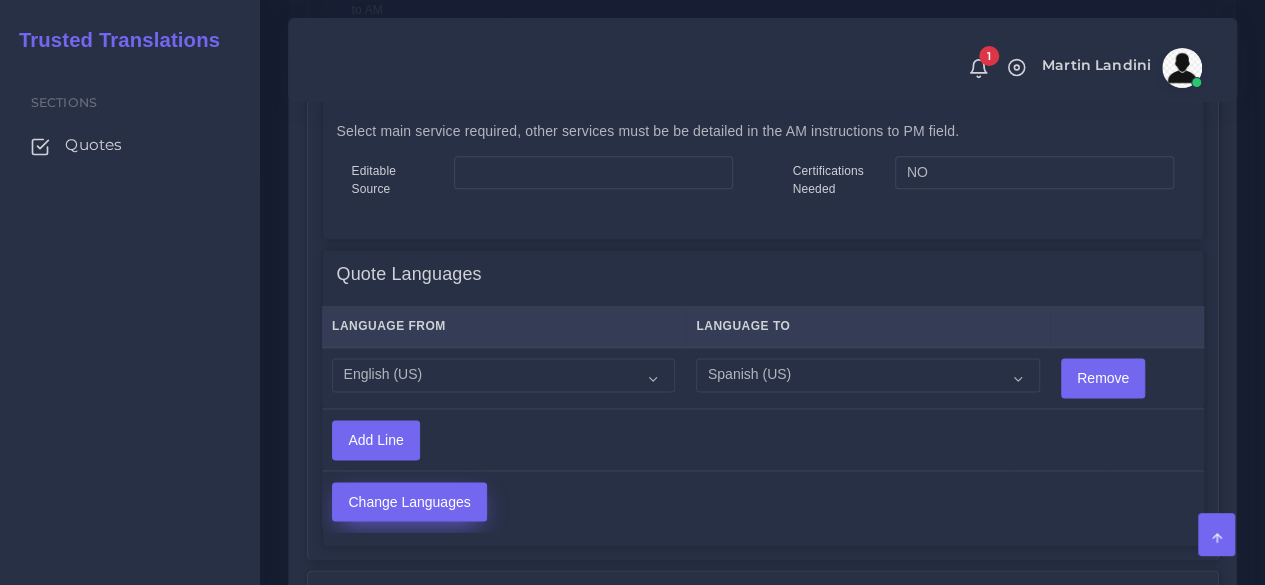 click on "Change Languages" at bounding box center [409, 502] 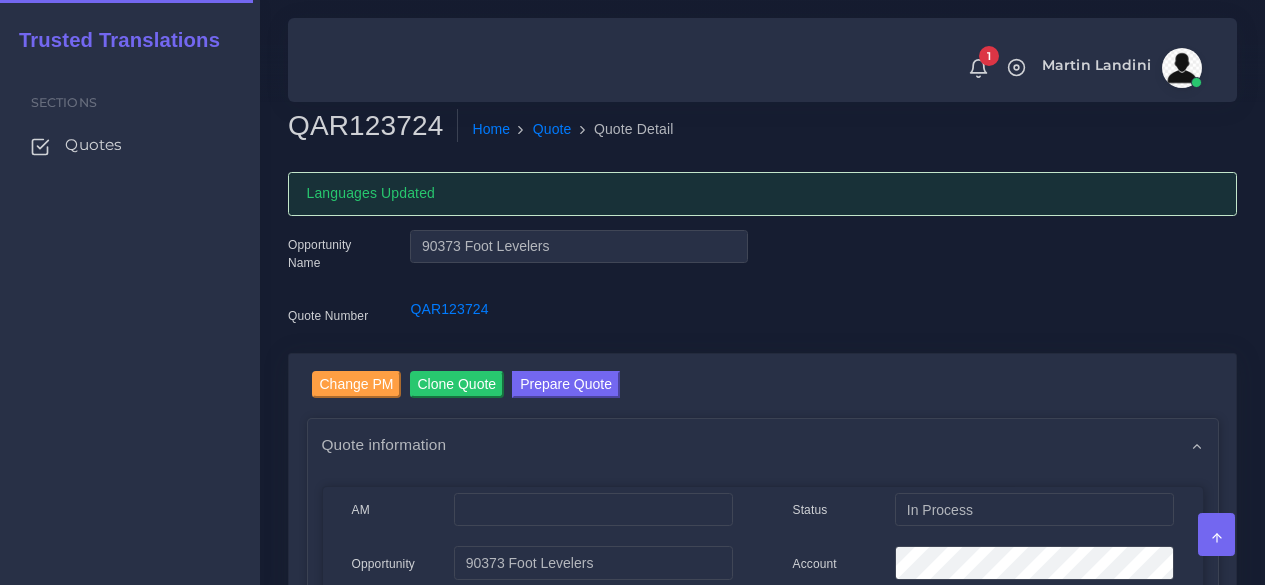 scroll, scrollTop: 0, scrollLeft: 0, axis: both 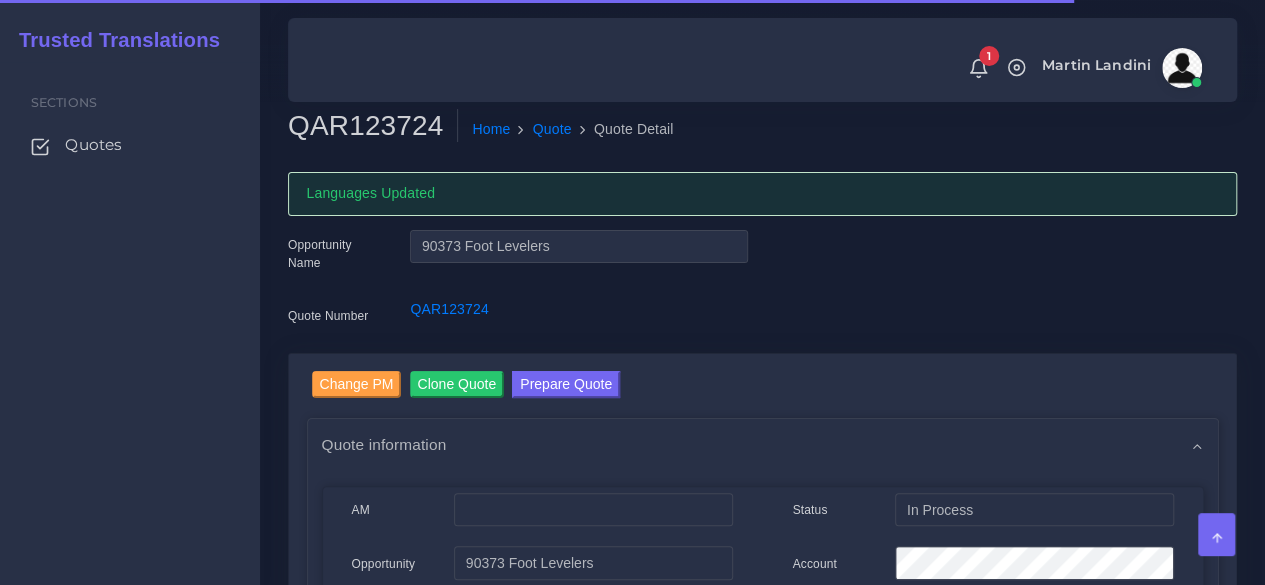 click on "Home
Quote
Quote Detail" at bounding box center [640, 130] 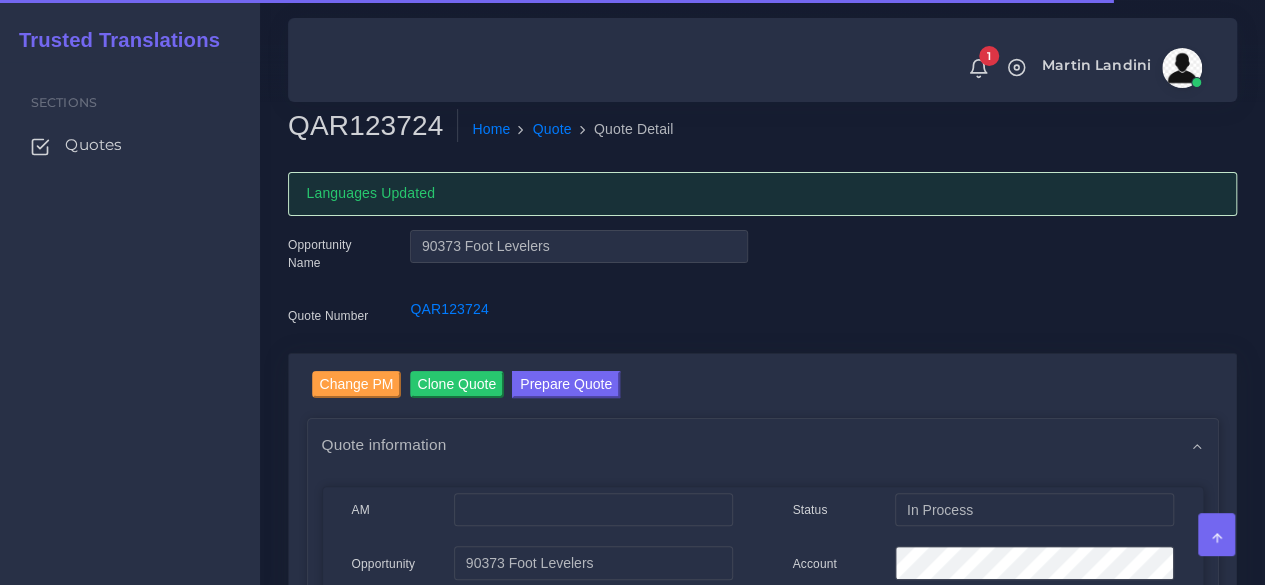 click on "QAR123724" at bounding box center [373, 126] 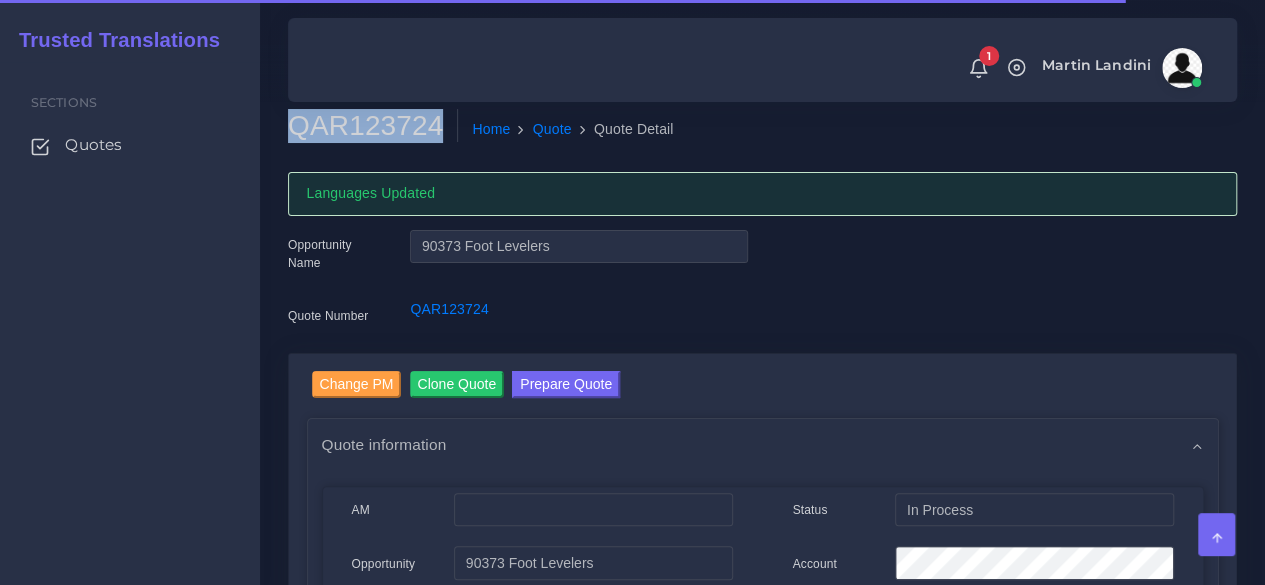 click on "QAR123724" at bounding box center (373, 126) 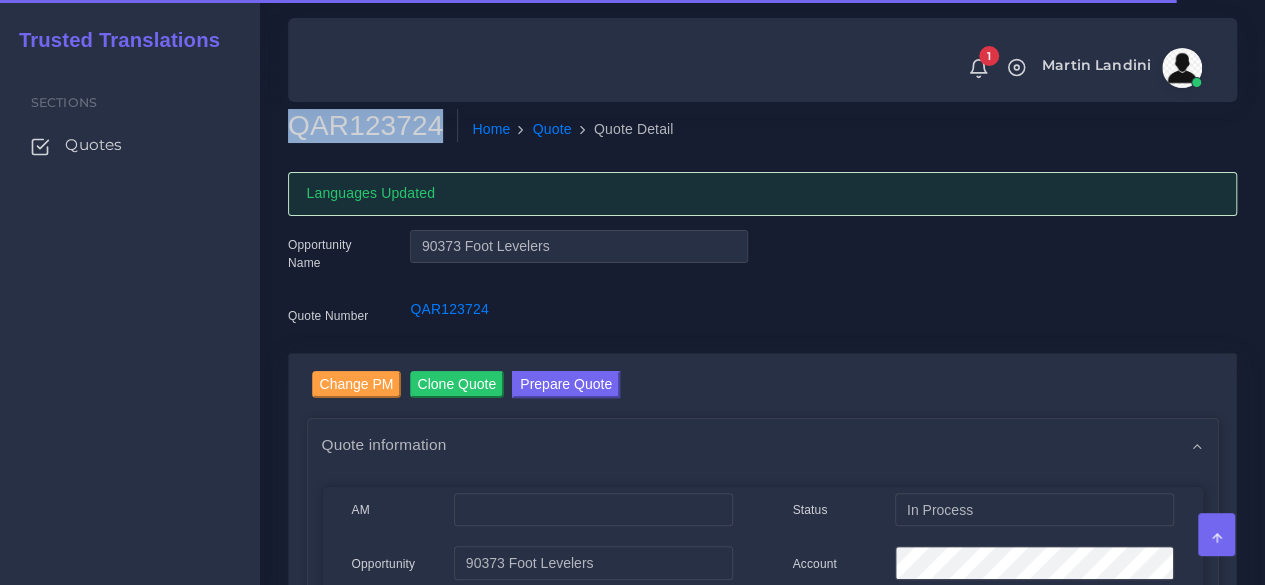 copy on "QAR123724" 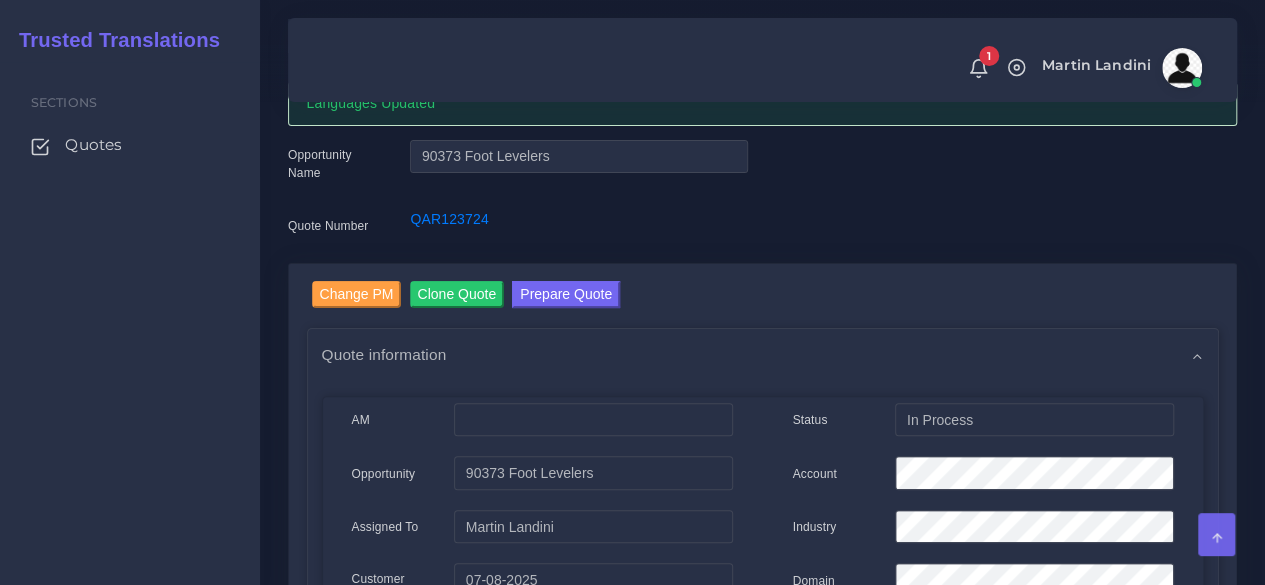 scroll, scrollTop: 200, scrollLeft: 0, axis: vertical 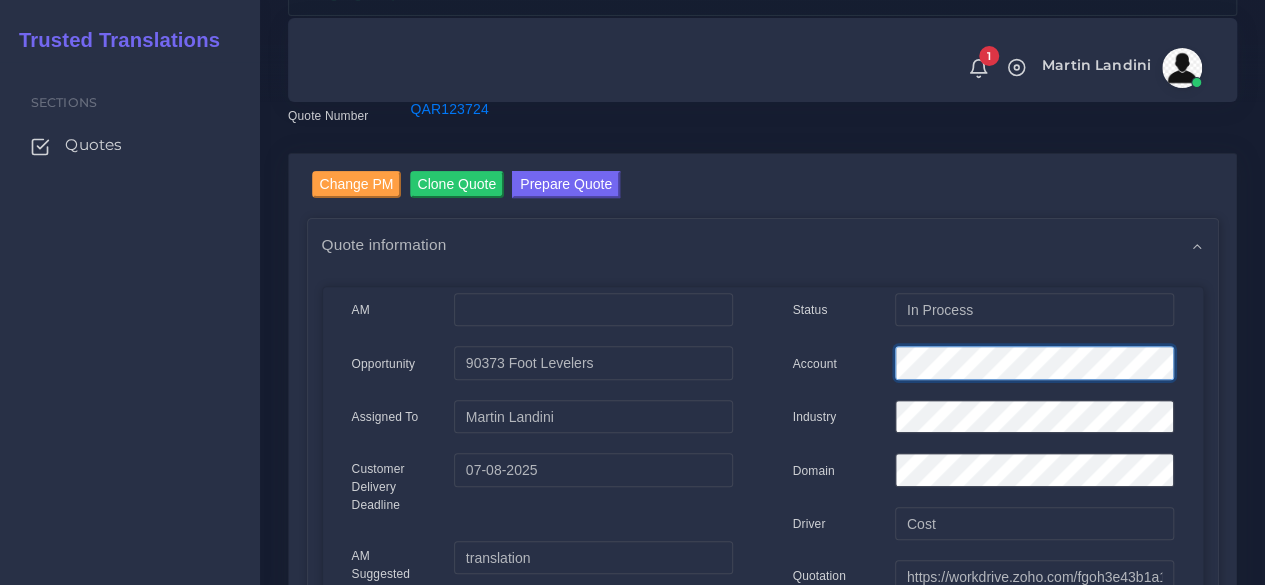click on "Account" at bounding box center (983, 366) 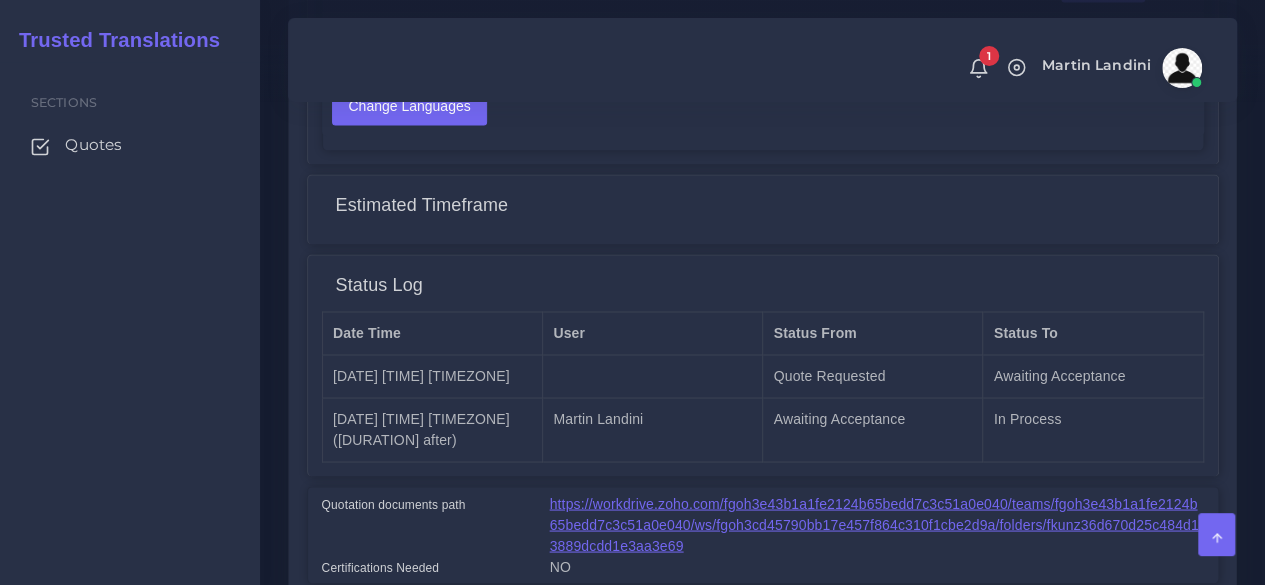 scroll, scrollTop: 1600, scrollLeft: 0, axis: vertical 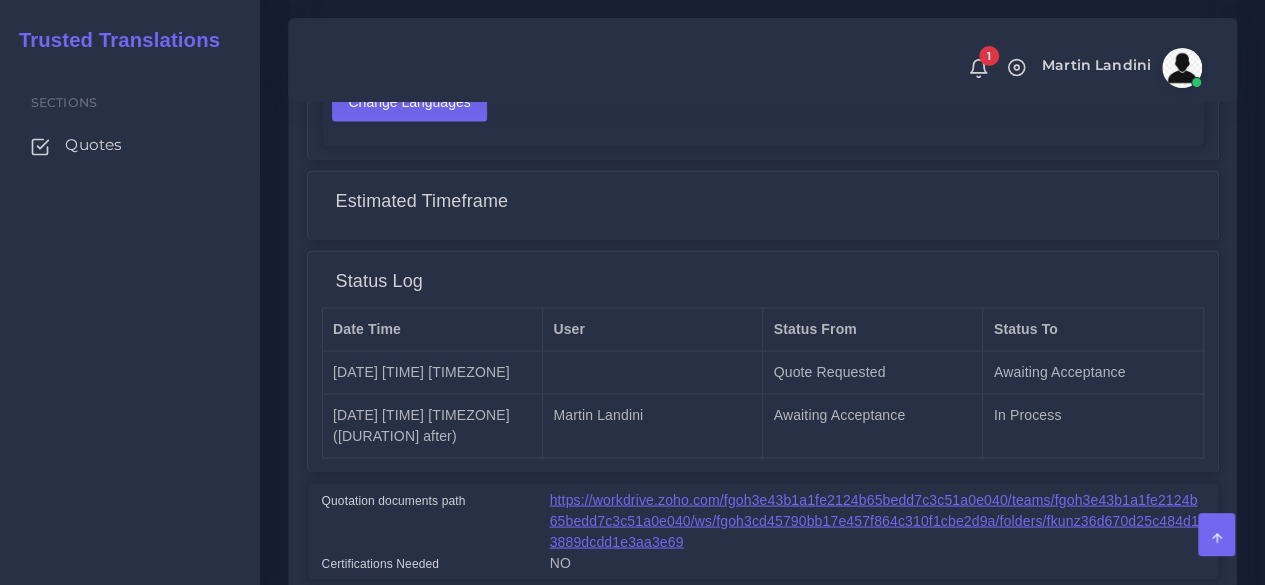 click on "https://workdrive.zoho.com/fgoh3e43b1a1fe2124b65bedd7c3c51a0e040/teams/fgoh3e43b1a1fe2124b65bedd7c3c51a0e040/ws/fgoh3cd45790bb17e457f864c310f1cbe2d9a/folders/fkunz36d670d25c484d13889dcdd1e3aa3e69" at bounding box center (874, 520) 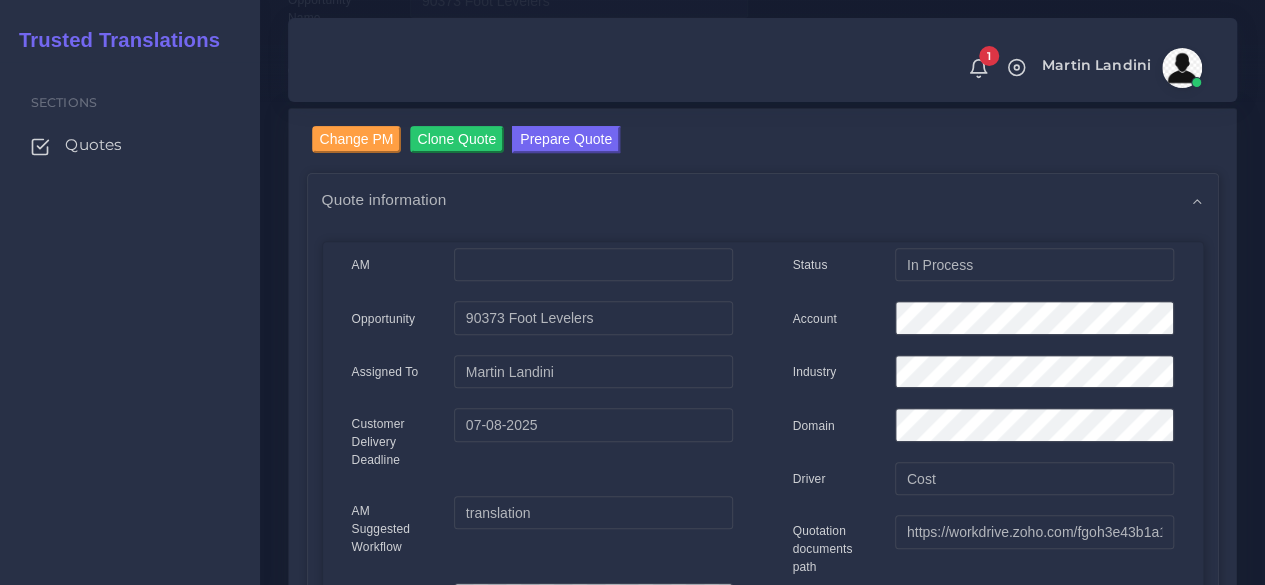 scroll, scrollTop: 0, scrollLeft: 0, axis: both 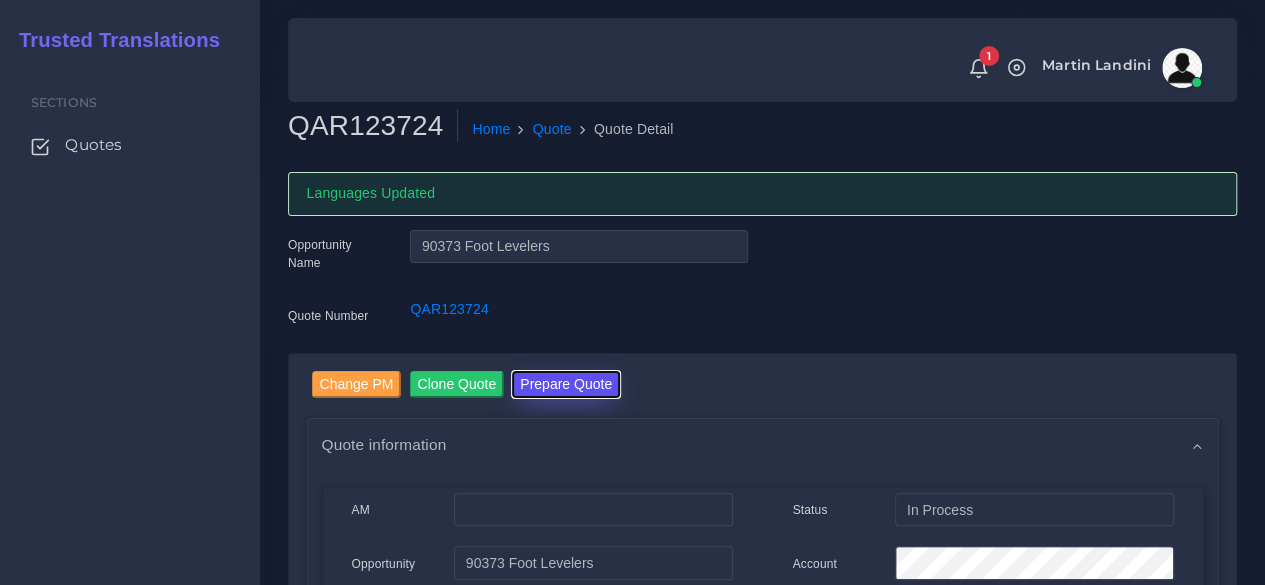 click on "Prepare Quote" at bounding box center (566, 384) 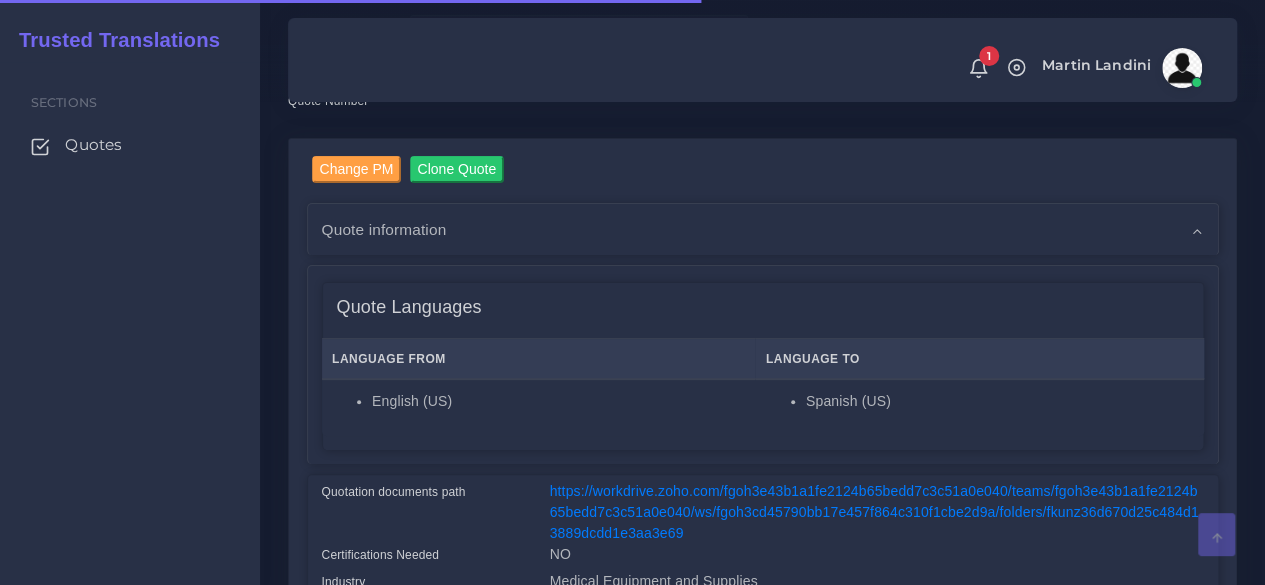 scroll, scrollTop: 400, scrollLeft: 0, axis: vertical 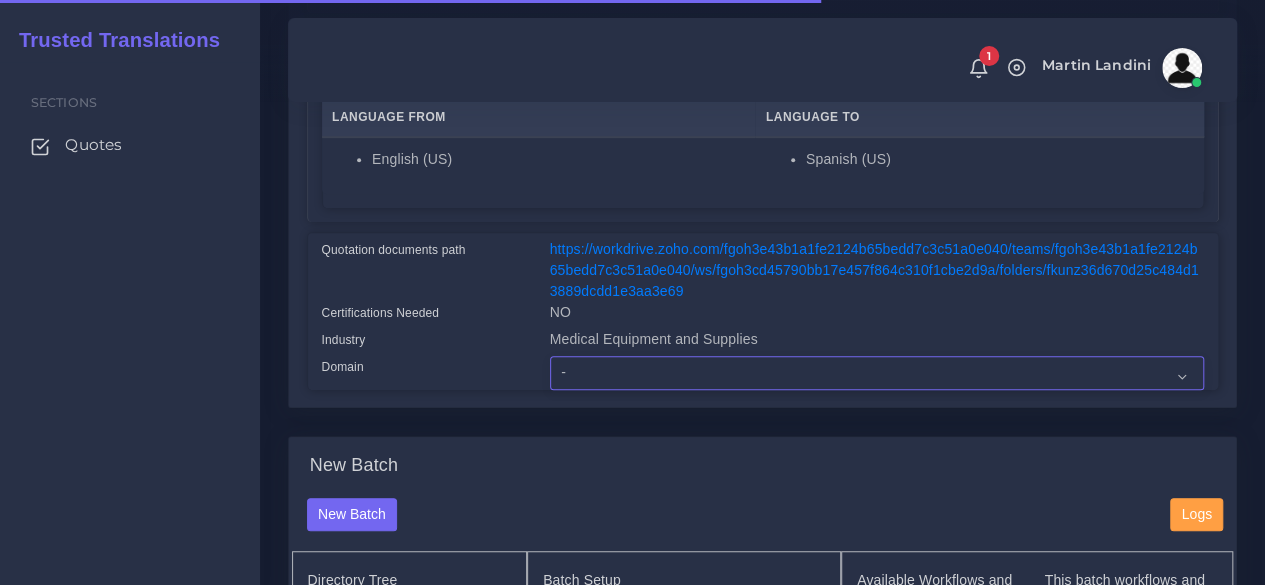 click on "-
Advertising and Media
Agriculture, Forestry and Fishing
Architecture, Building and Construction
Automotive
Chemicals
Computer Hardware
Computer Software
Consumer Electronics - Home appliances
Education
Energy, Water, Transportation and Utilities
Finance - Banking
Food Manufacturing and Services
Healthcare and Health Sciences
Hospitality, Leisure, Tourism and Arts
Human Resources - HR
Industrial Electronics
Industrial Manufacturing Insurance" at bounding box center (877, 373) 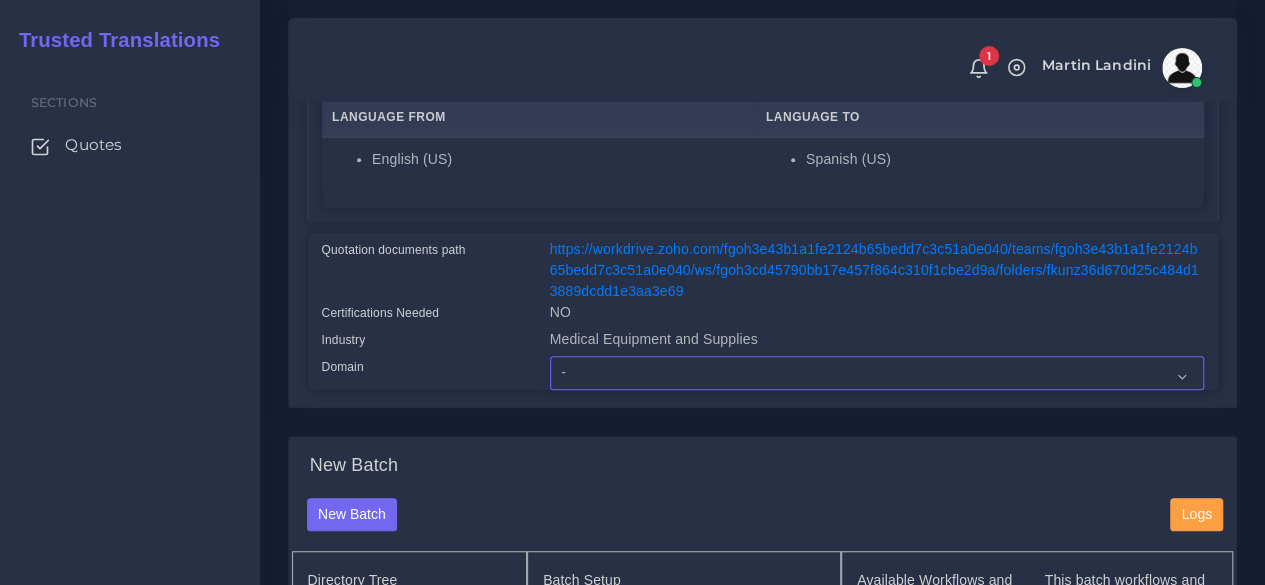 select on "Medical Equipment and Supplies" 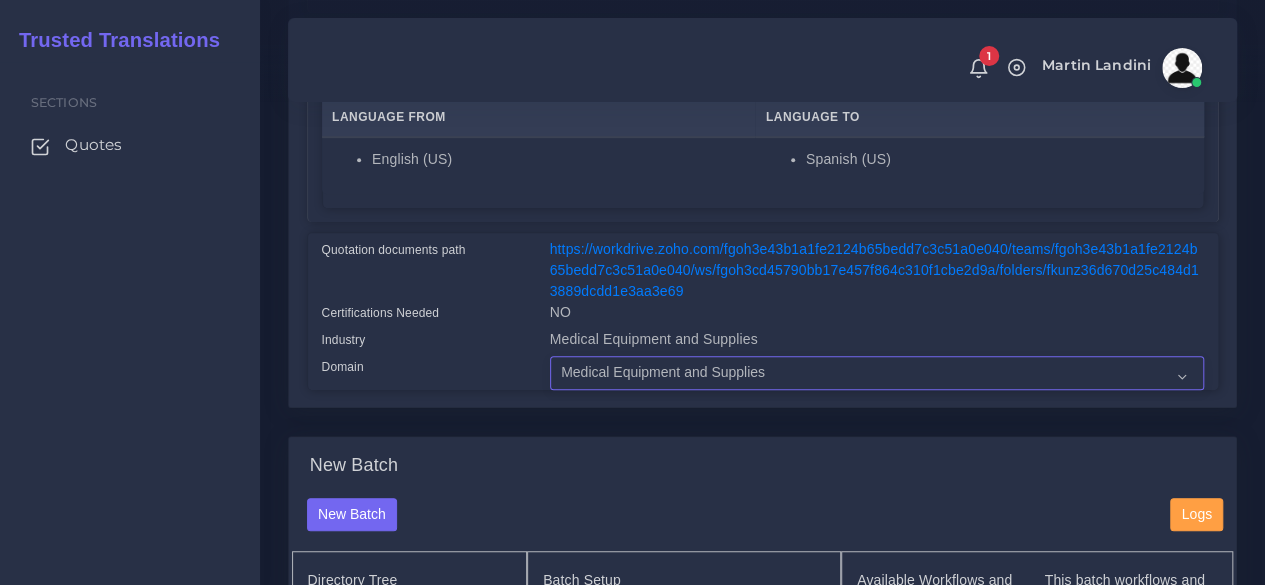 click on "-
Advertising and Media
Agriculture, Forestry and Fishing
Architecture, Building and Construction
Automotive
Chemicals
Computer Hardware
Computer Software
Consumer Electronics - Home appliances
Education
Energy, Water, Transportation and Utilities
Finance - Banking
Food Manufacturing and Services
Healthcare and Health Sciences
Hospitality, Leisure, Tourism and Arts
Human Resources - HR
Industrial Electronics
Industrial Manufacturing Insurance" at bounding box center [877, 373] 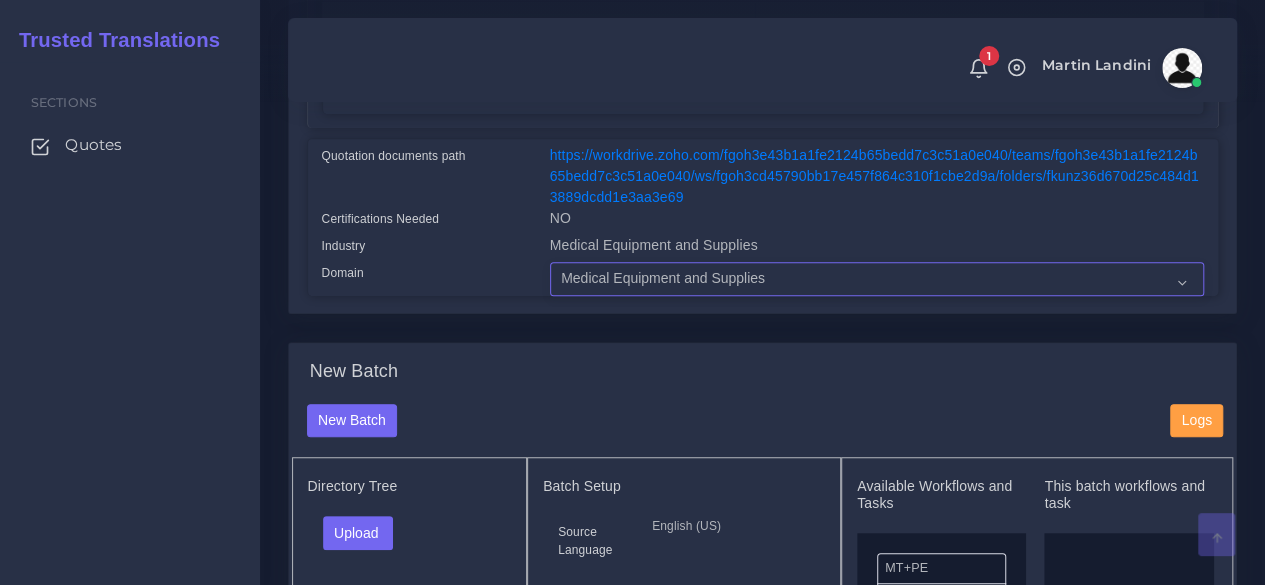 scroll, scrollTop: 600, scrollLeft: 0, axis: vertical 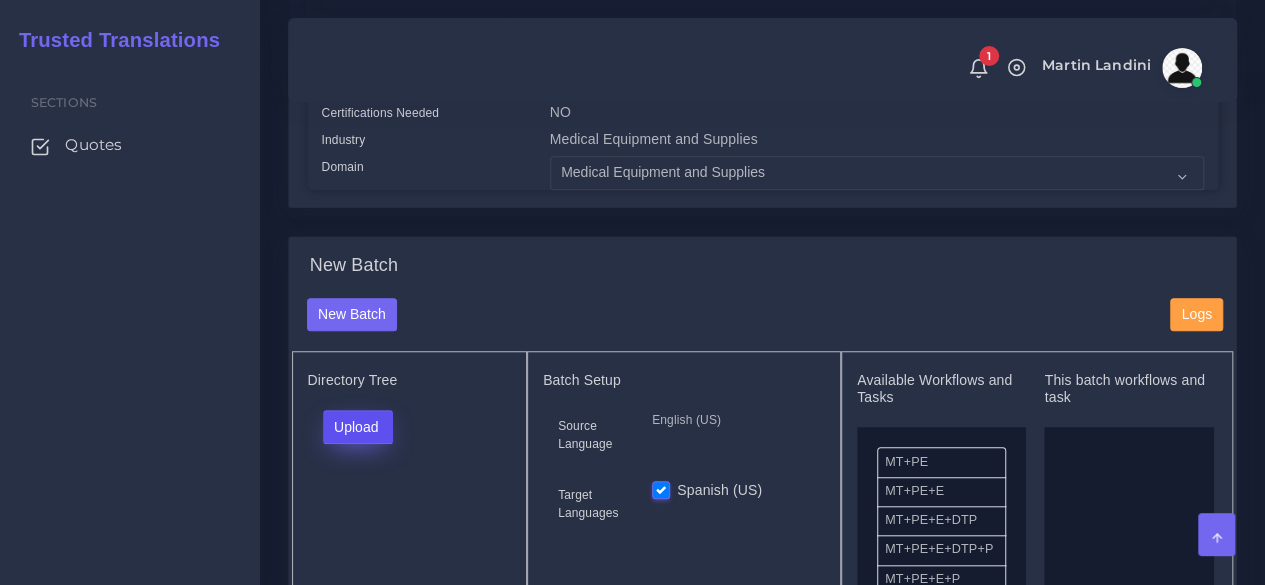 click on "Upload" at bounding box center [358, 427] 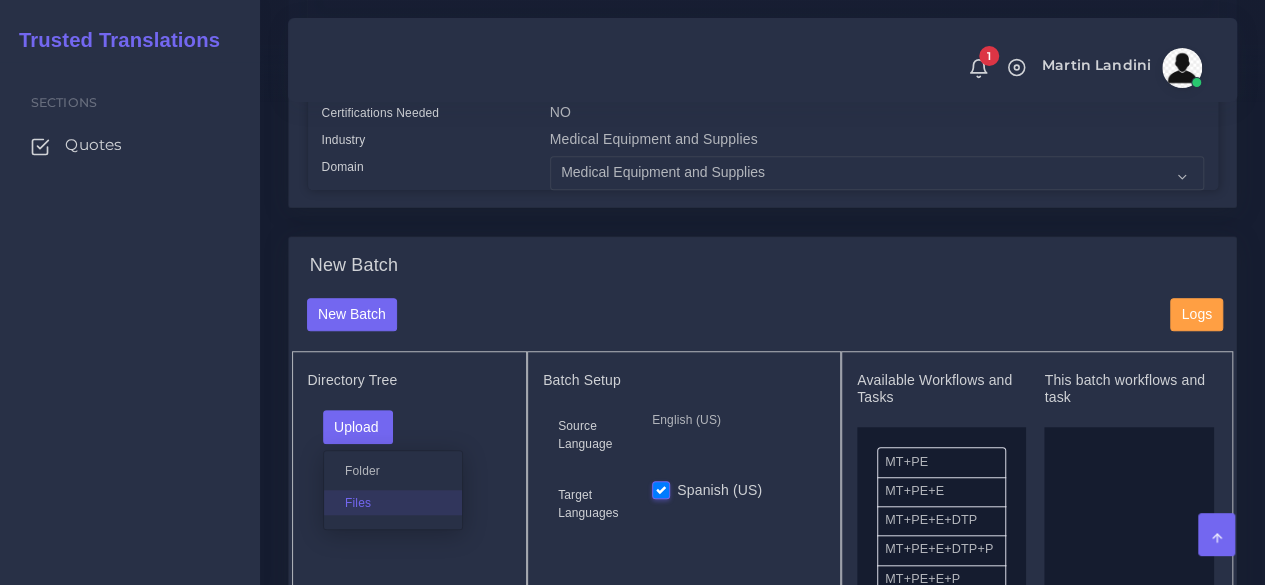 click on "Files" at bounding box center [393, 502] 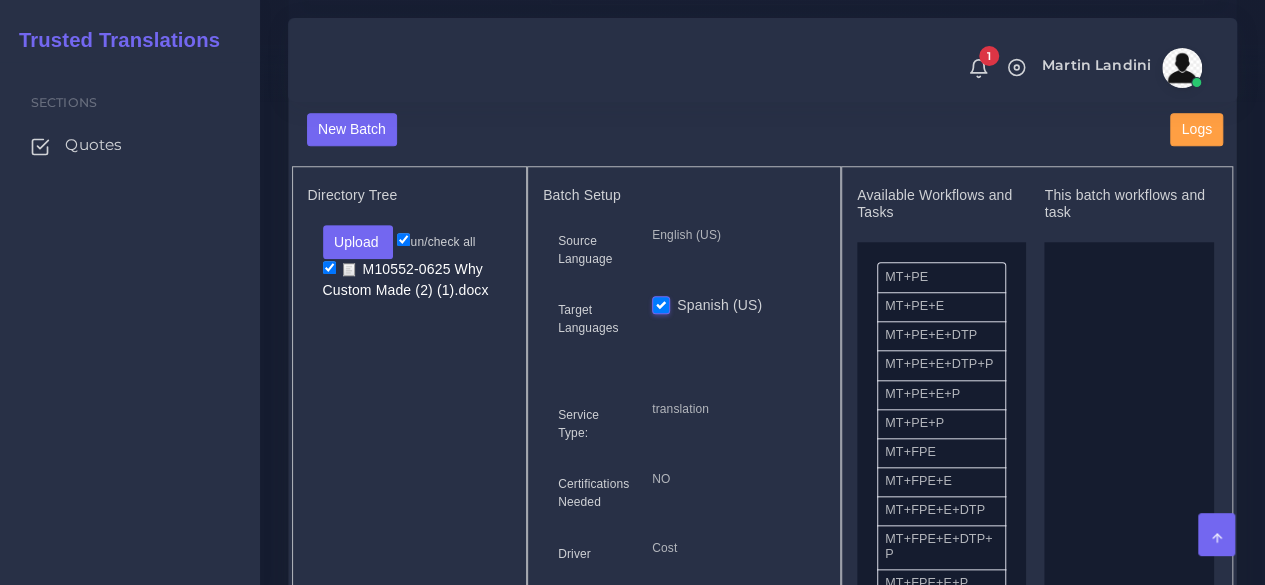 scroll, scrollTop: 900, scrollLeft: 0, axis: vertical 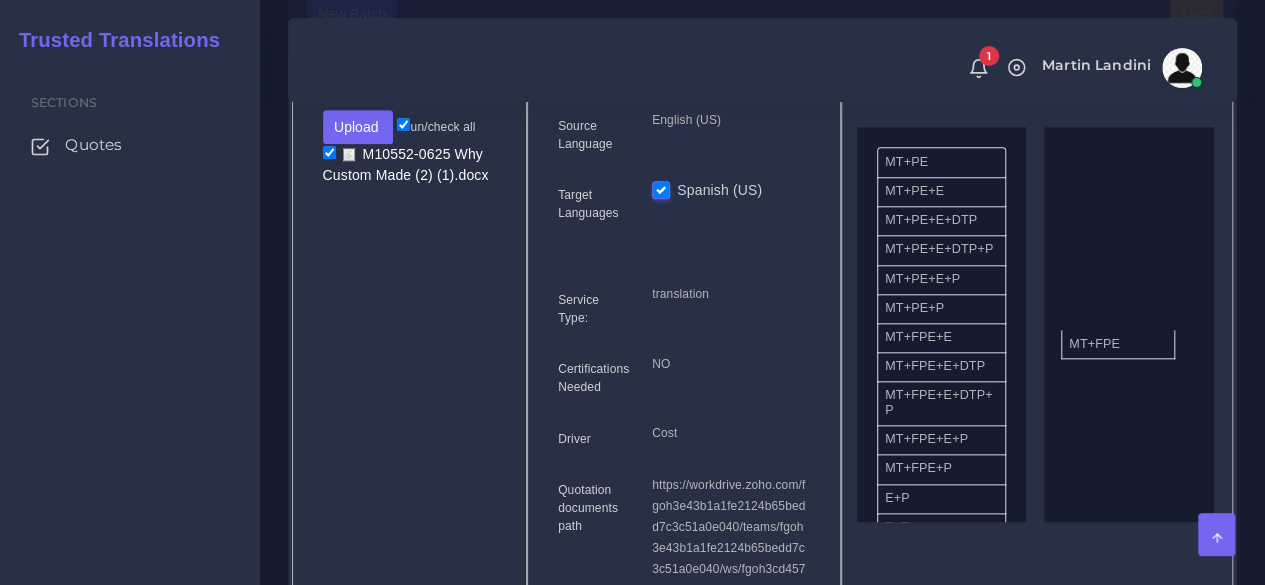 drag, startPoint x: 947, startPoint y: 349, endPoint x: 1092, endPoint y: 343, distance: 145.12408 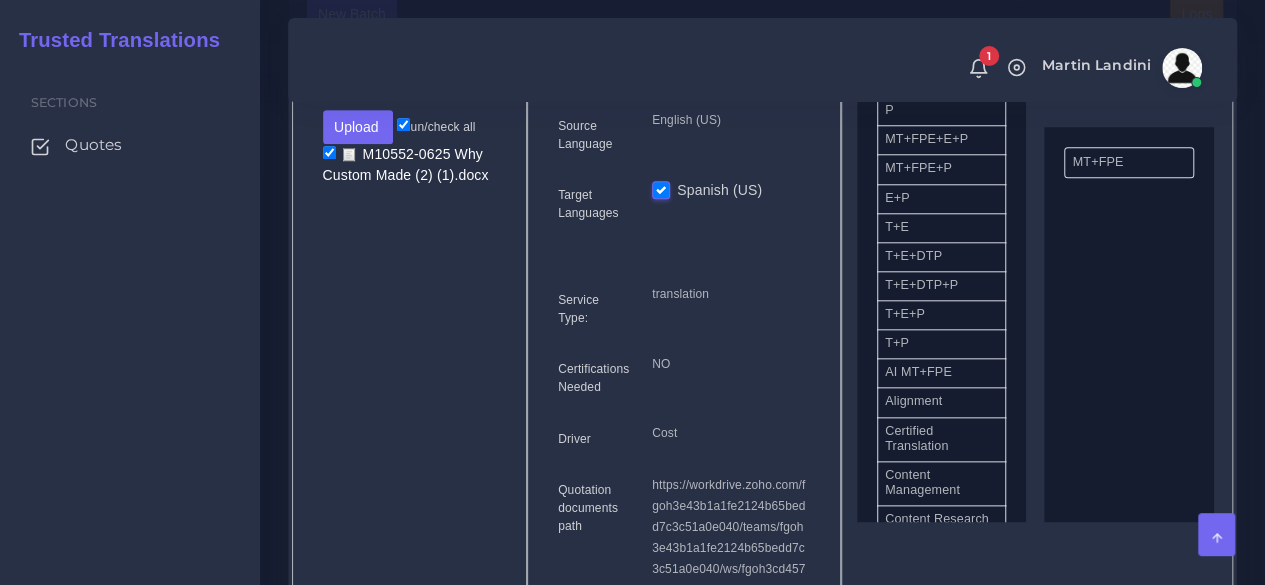 scroll, scrollTop: 400, scrollLeft: 0, axis: vertical 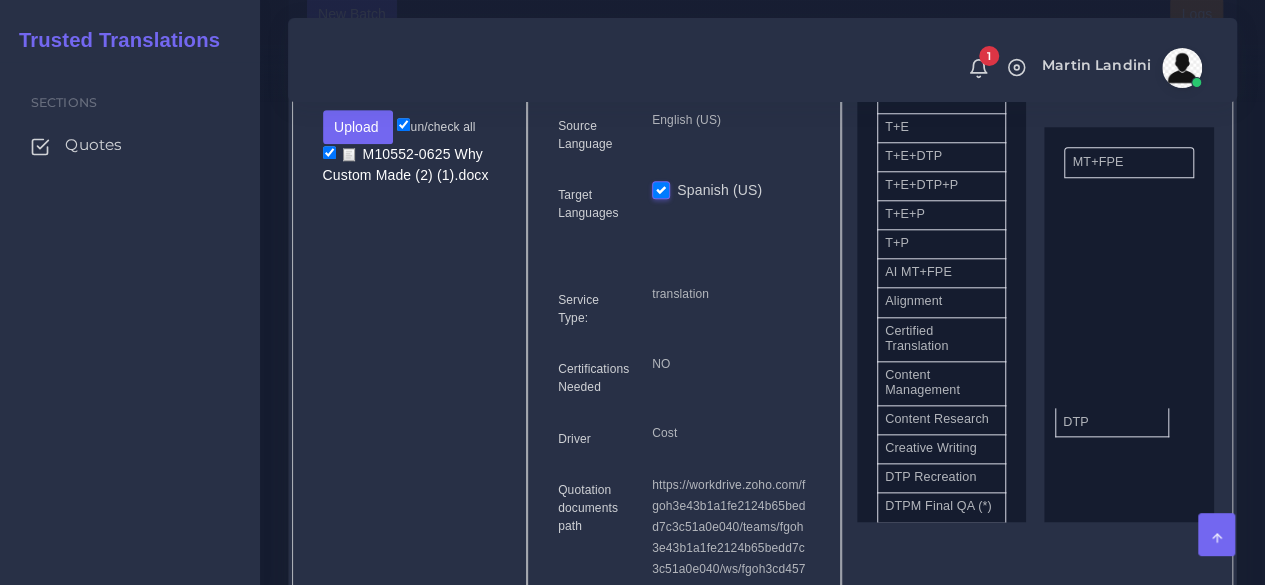 drag, startPoint x: 918, startPoint y: 493, endPoint x: 1014, endPoint y: 413, distance: 124.964 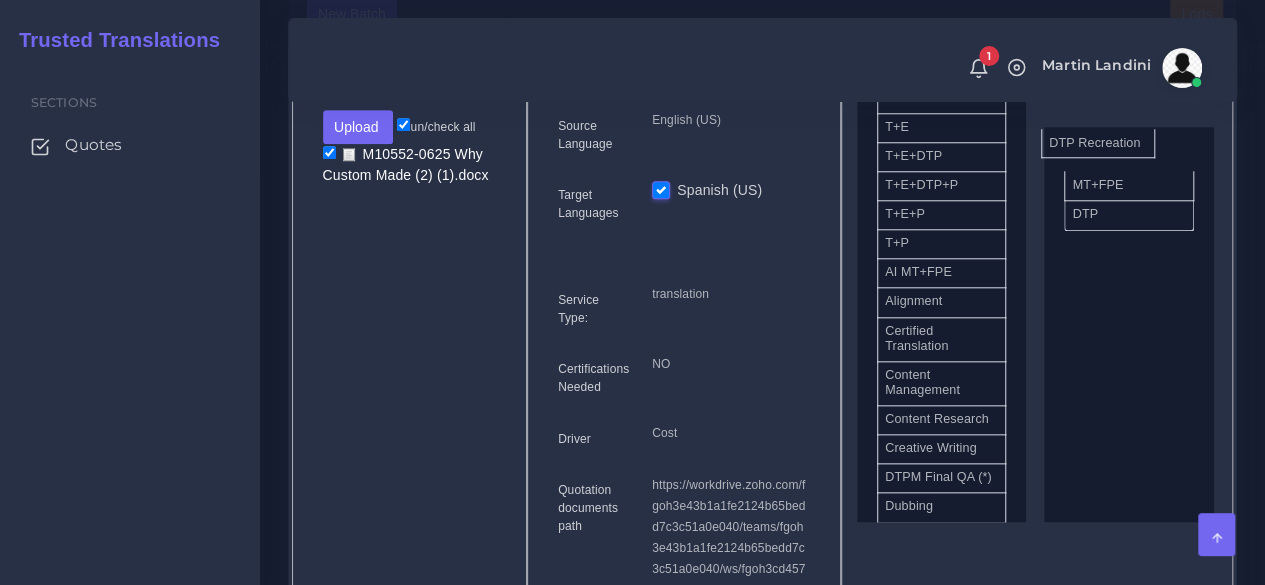 drag, startPoint x: 964, startPoint y: 494, endPoint x: 1128, endPoint y: 137, distance: 392.86768 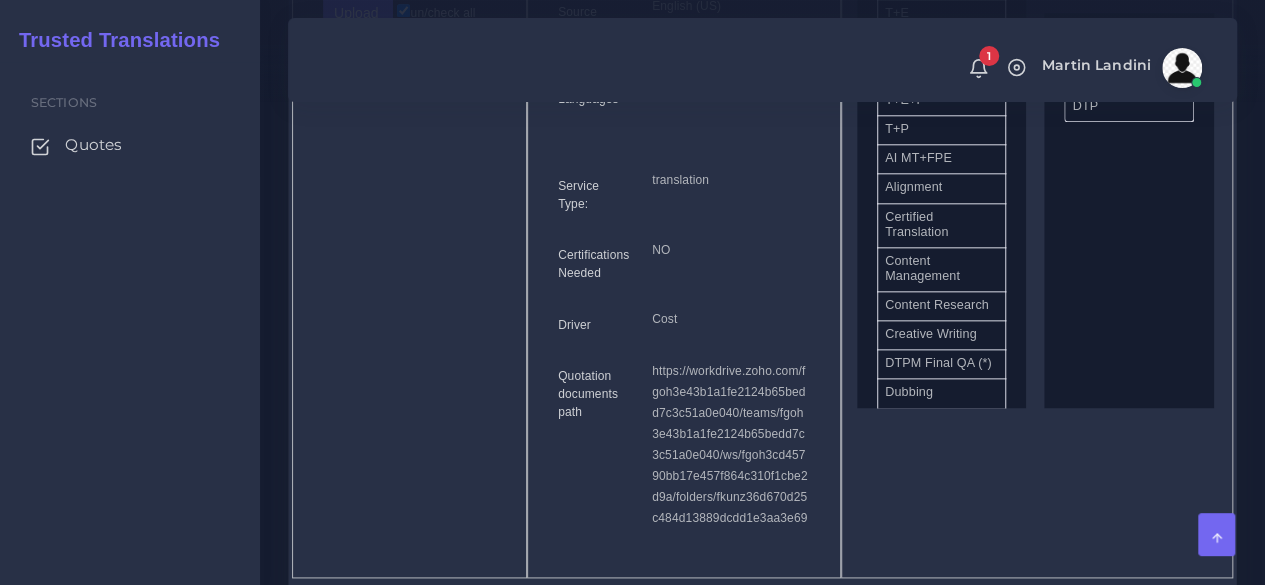 scroll, scrollTop: 1200, scrollLeft: 0, axis: vertical 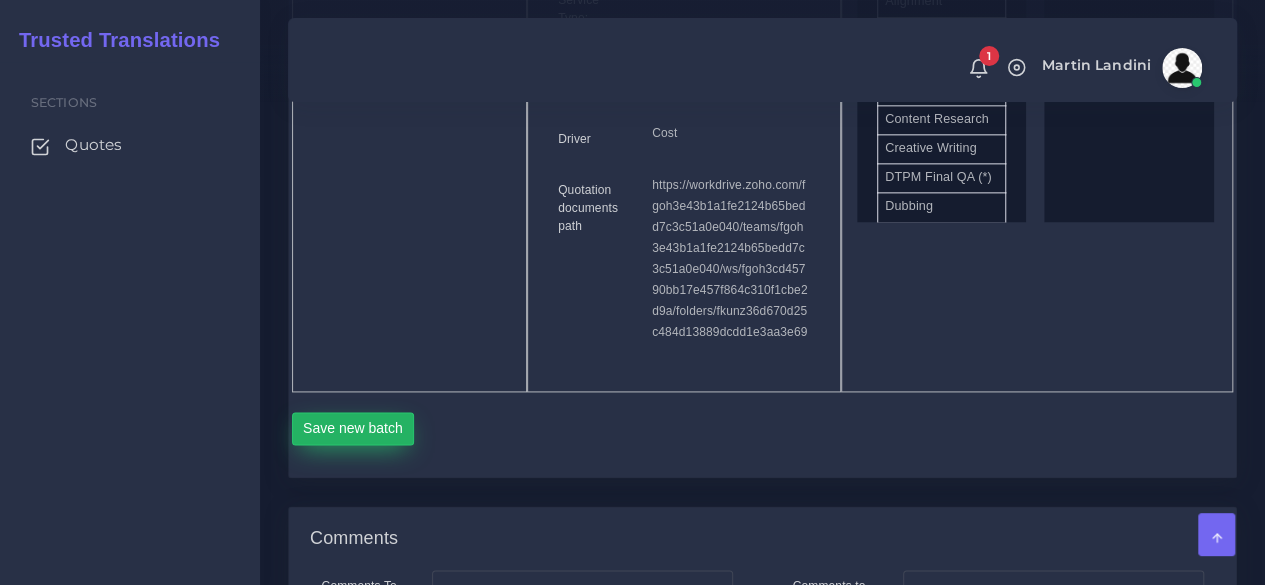 click on "Save new batch" at bounding box center [353, 429] 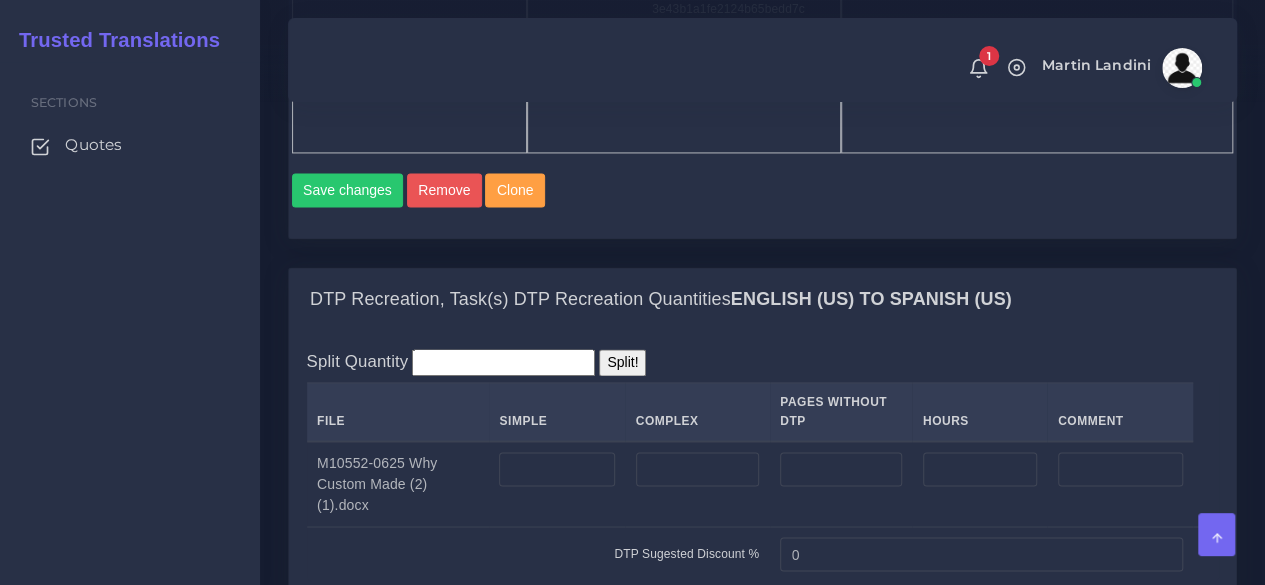 scroll, scrollTop: 1600, scrollLeft: 0, axis: vertical 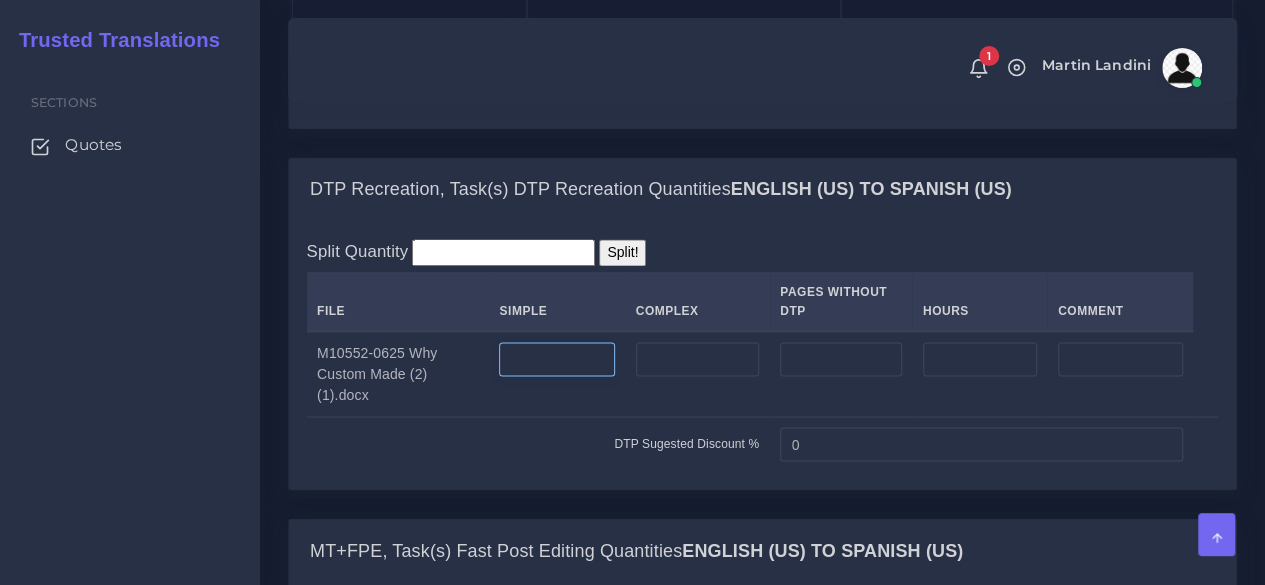click at bounding box center [556, 359] 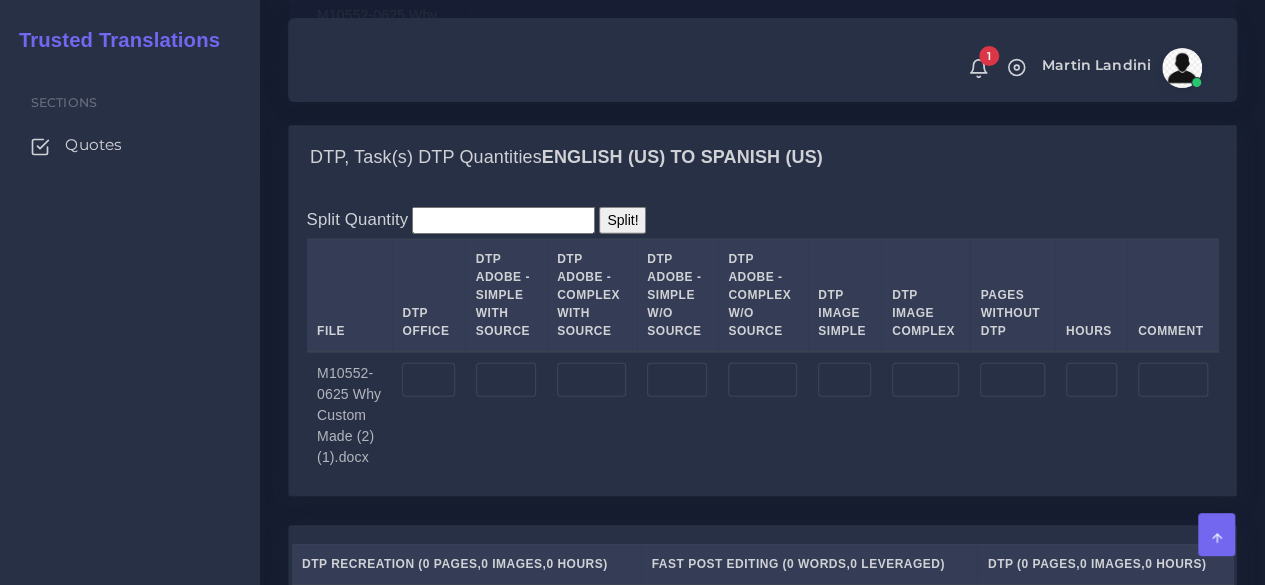 type on "6" 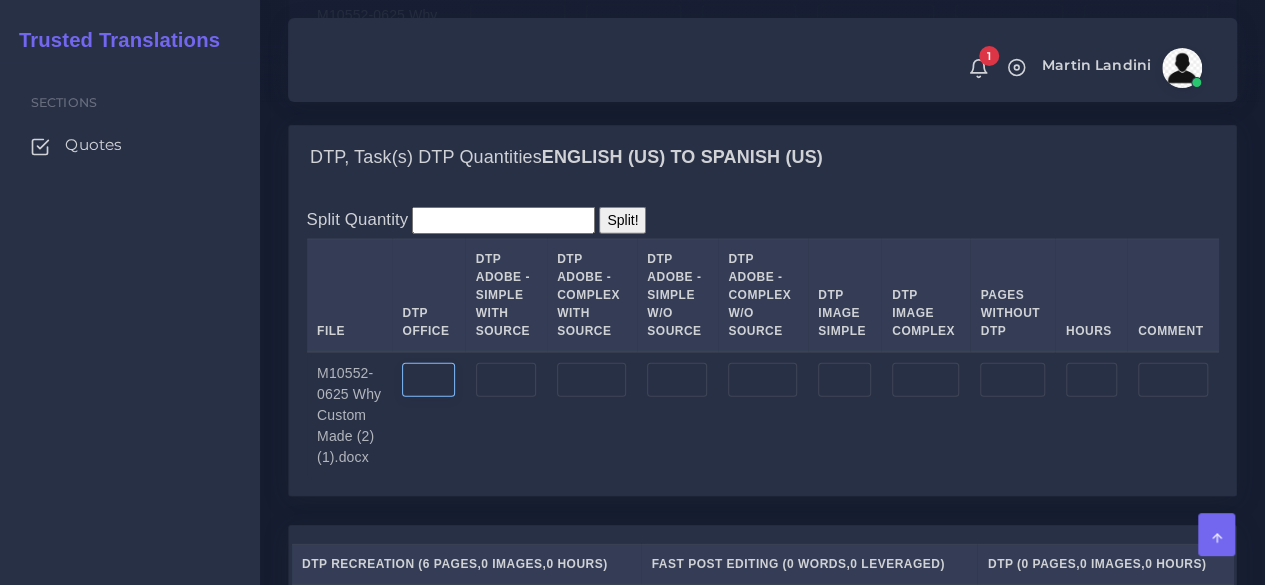 click at bounding box center [428, 380] 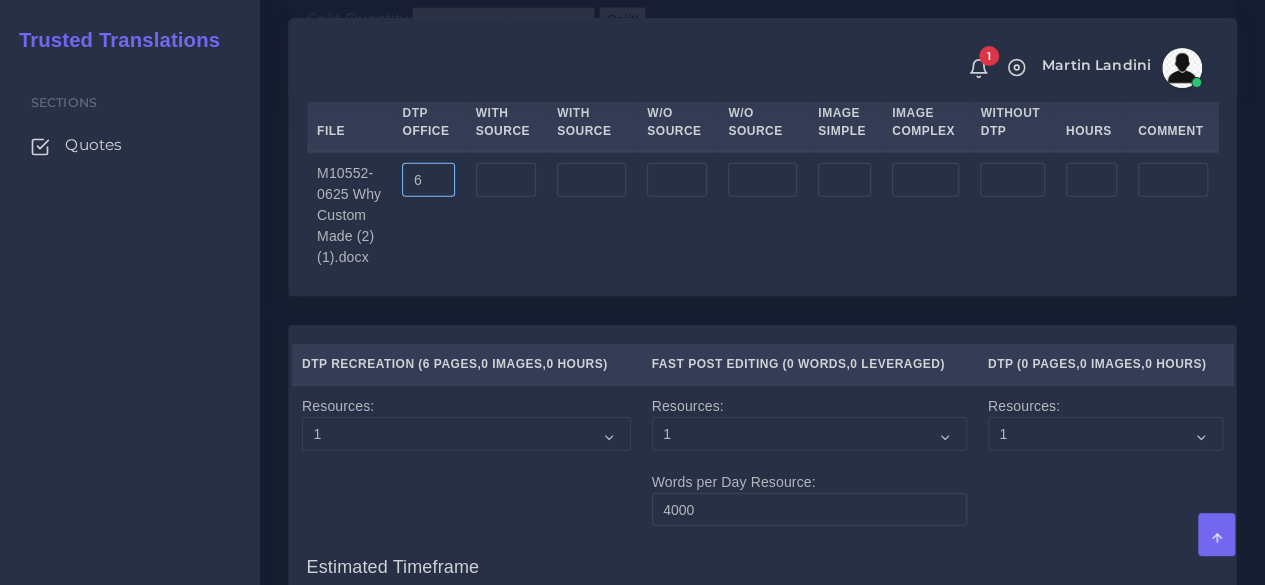 scroll, scrollTop: 2400, scrollLeft: 0, axis: vertical 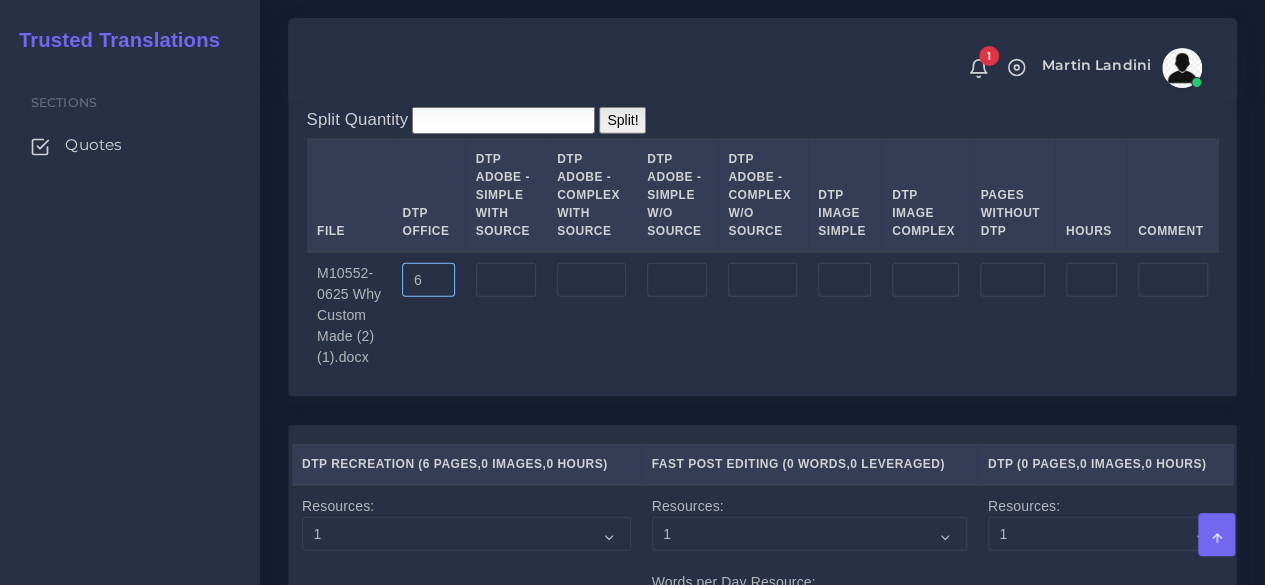 type on "6" 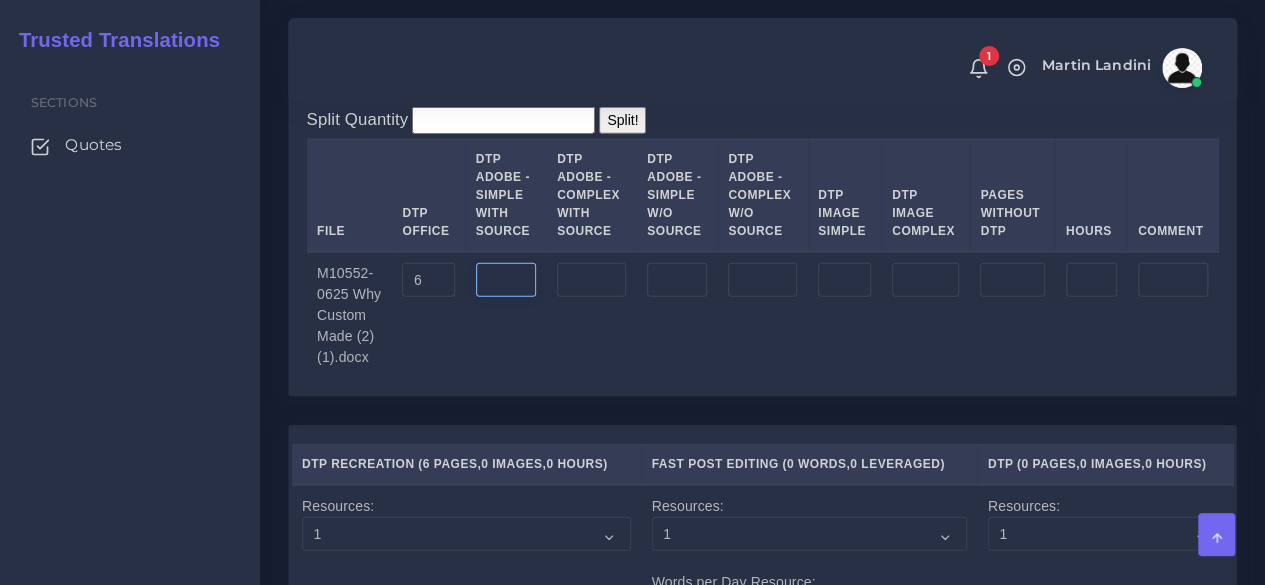 click at bounding box center [506, 280] 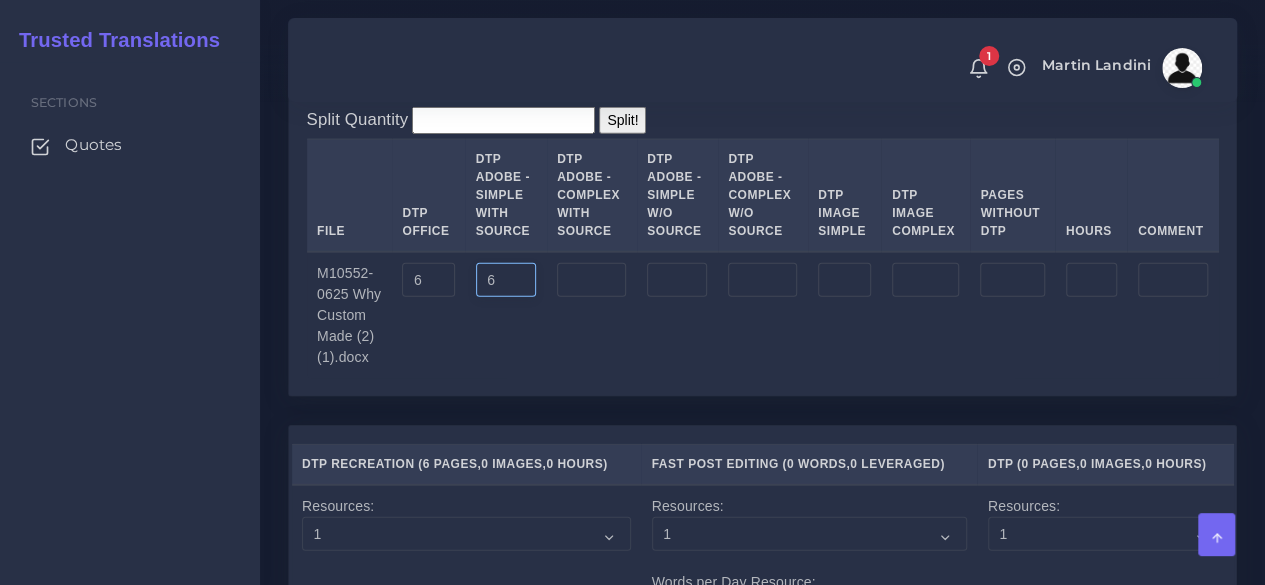 type on "6" 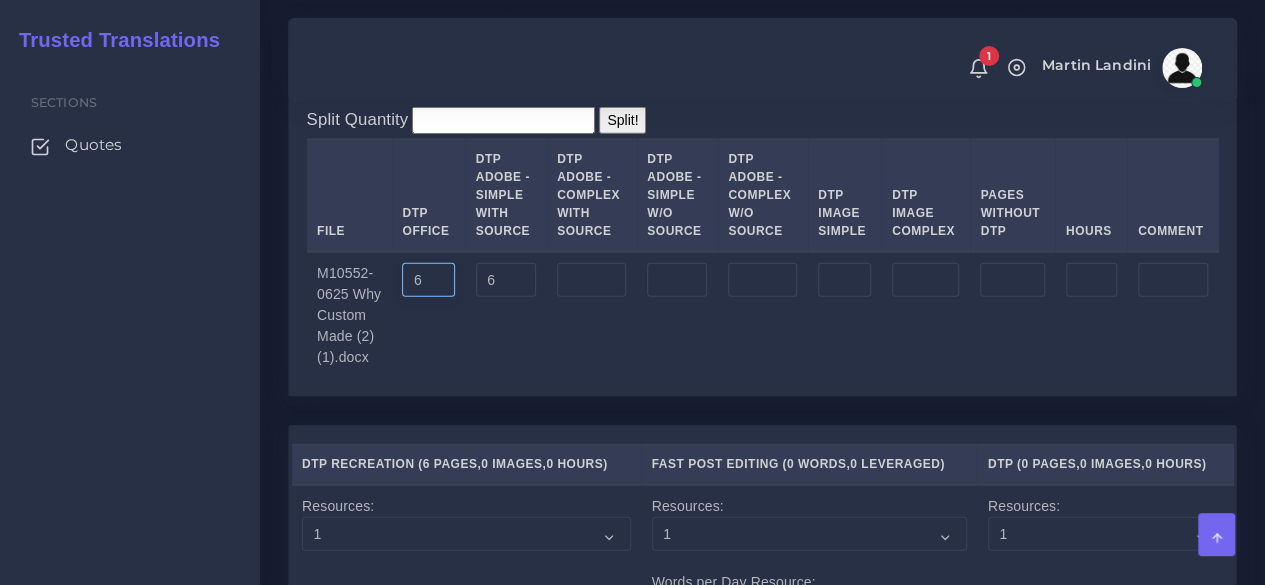 drag, startPoint x: 452, startPoint y: 257, endPoint x: 376, endPoint y: 259, distance: 76.02631 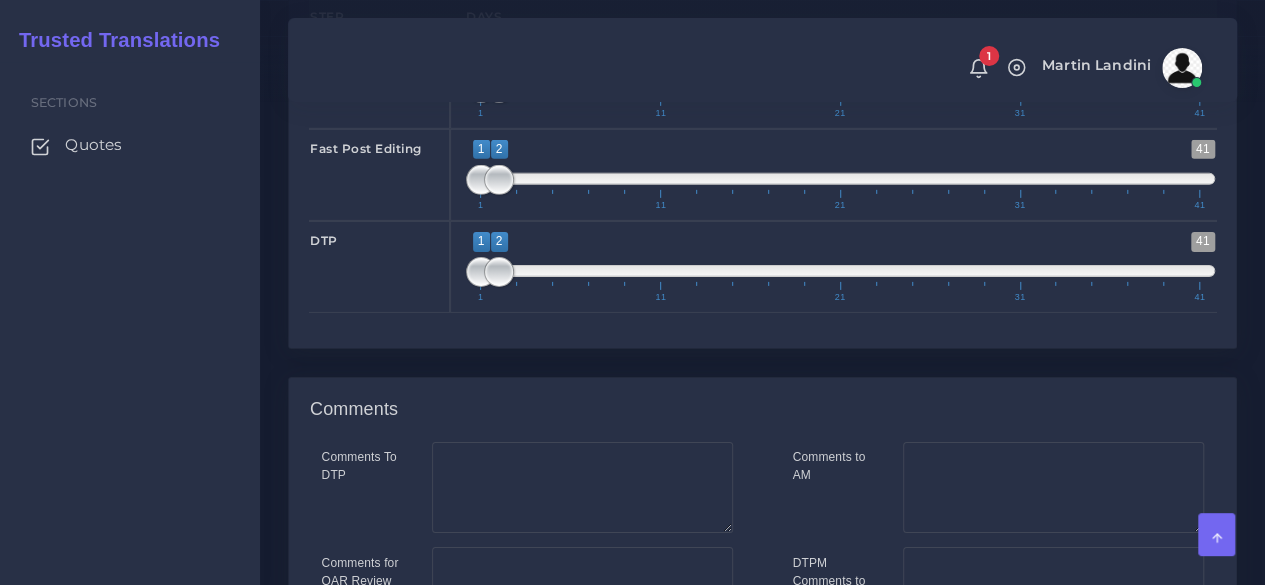 scroll, scrollTop: 3322, scrollLeft: 0, axis: vertical 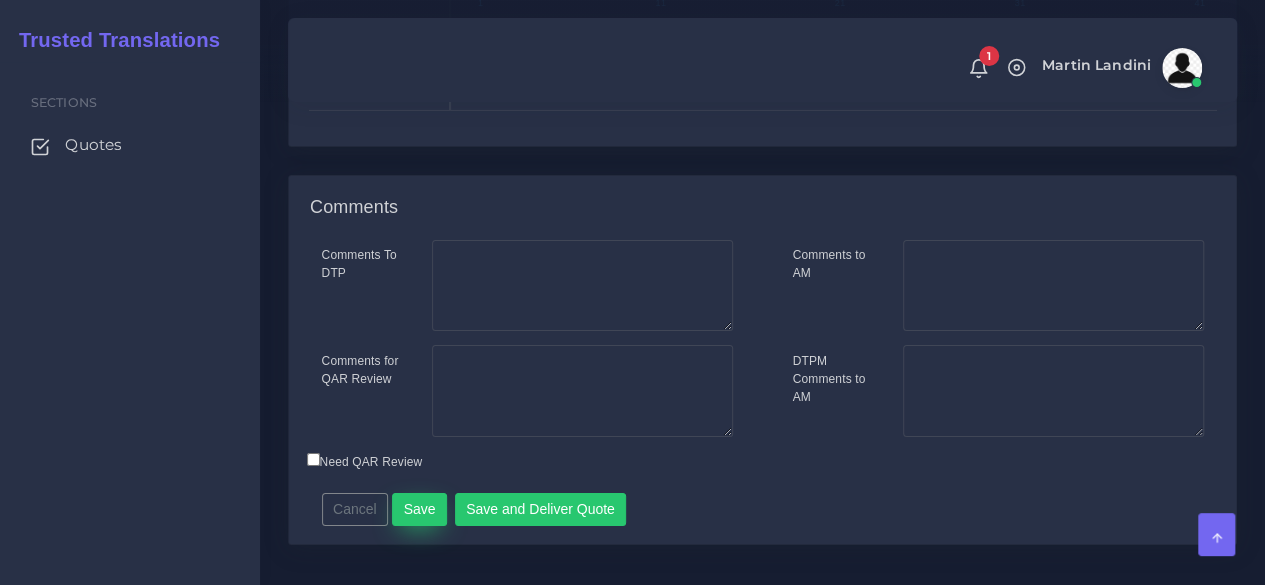 type 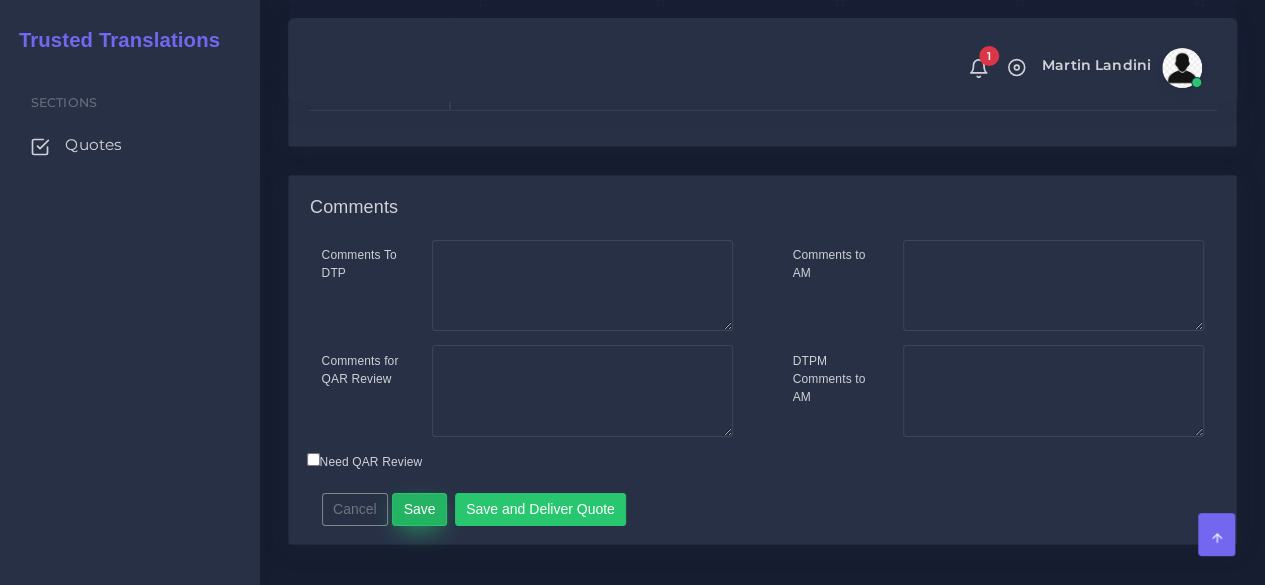 click on "Save" at bounding box center (419, 510) 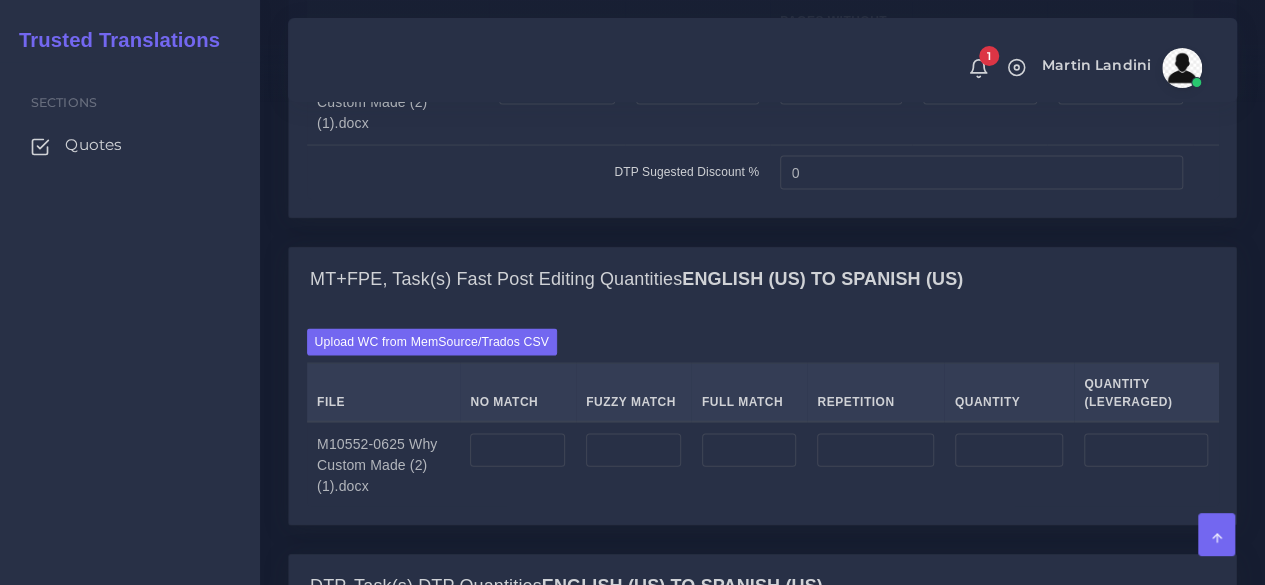 scroll, scrollTop: 2000, scrollLeft: 0, axis: vertical 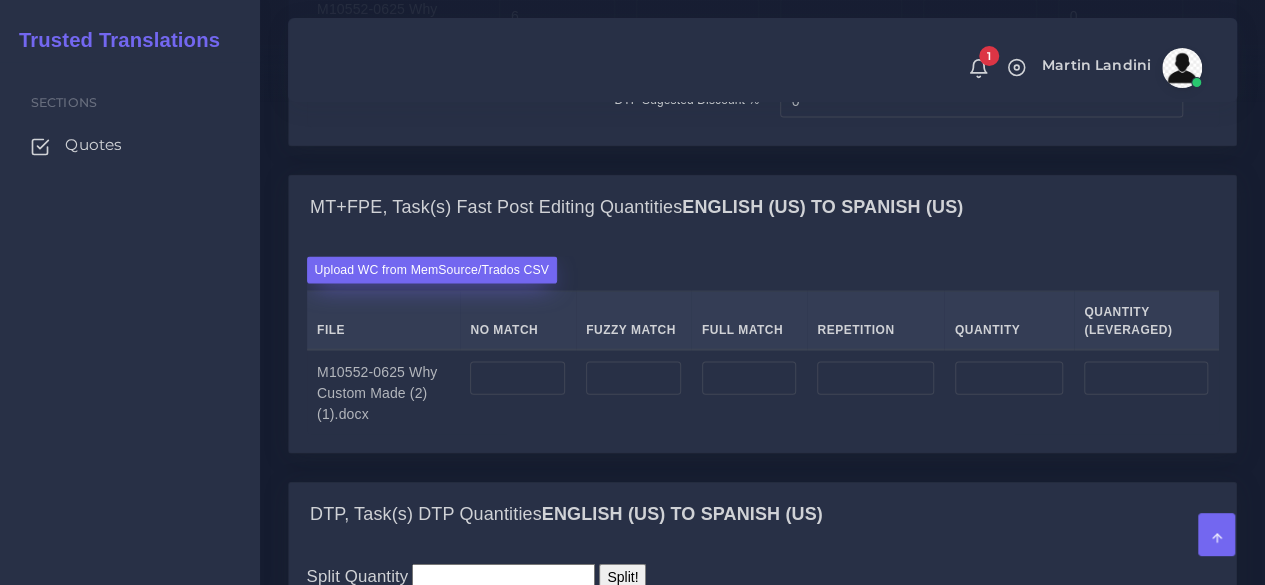 click on "Upload WC from MemSource/Trados CSV" at bounding box center (432, 270) 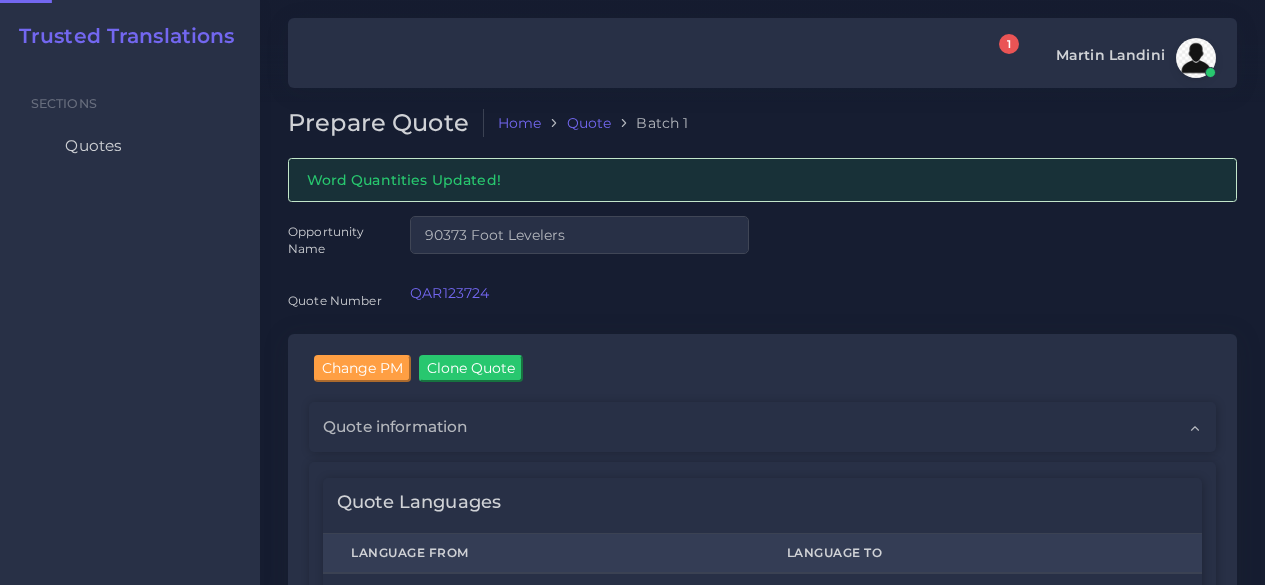 scroll, scrollTop: 0, scrollLeft: 0, axis: both 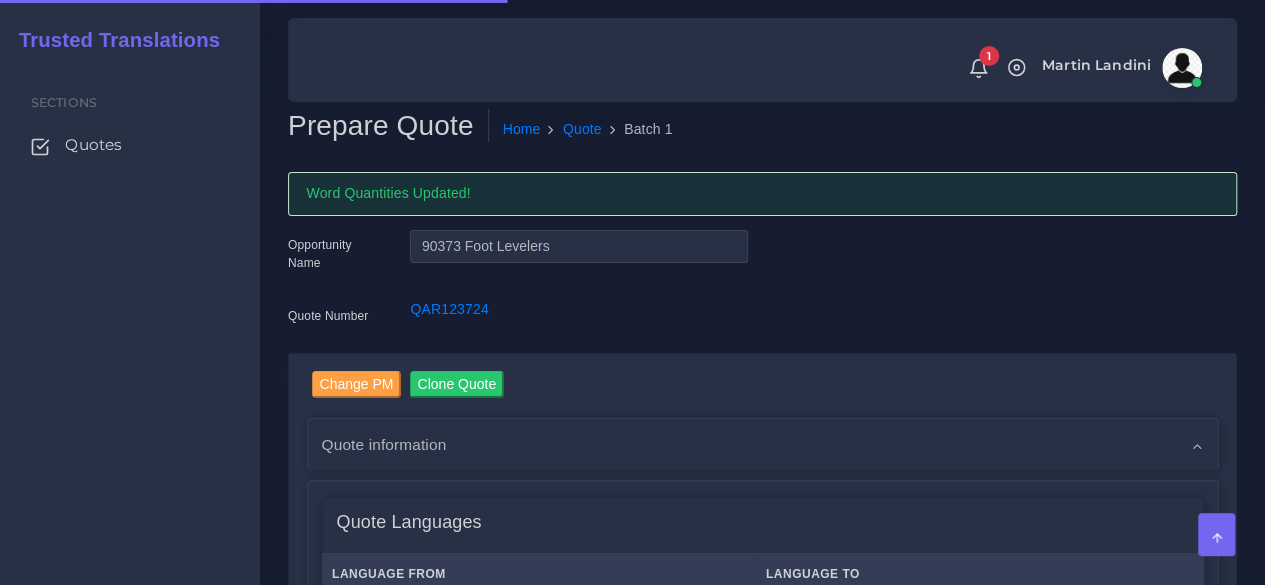 type 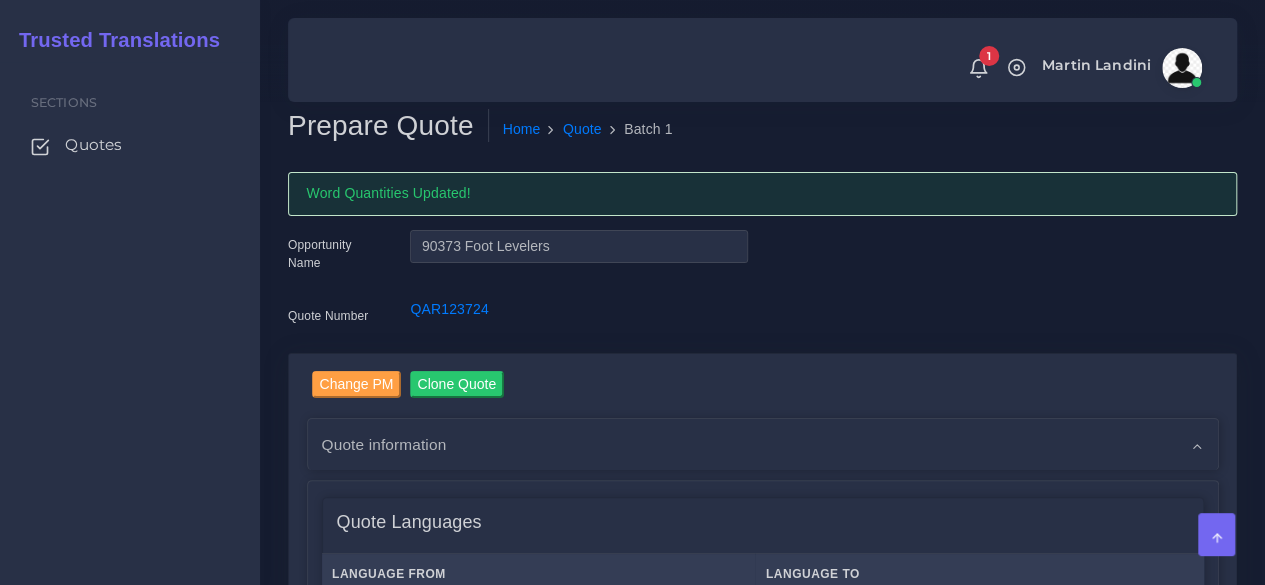 click on "Sections
Quotes" at bounding box center [130, 323] 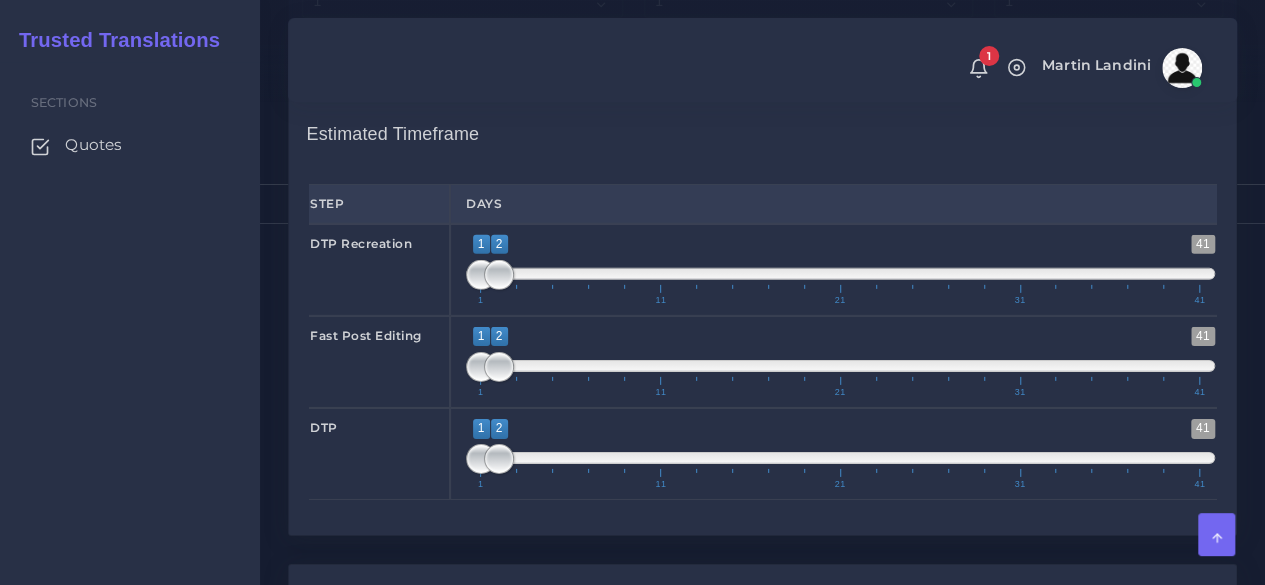 scroll, scrollTop: 3000, scrollLeft: 0, axis: vertical 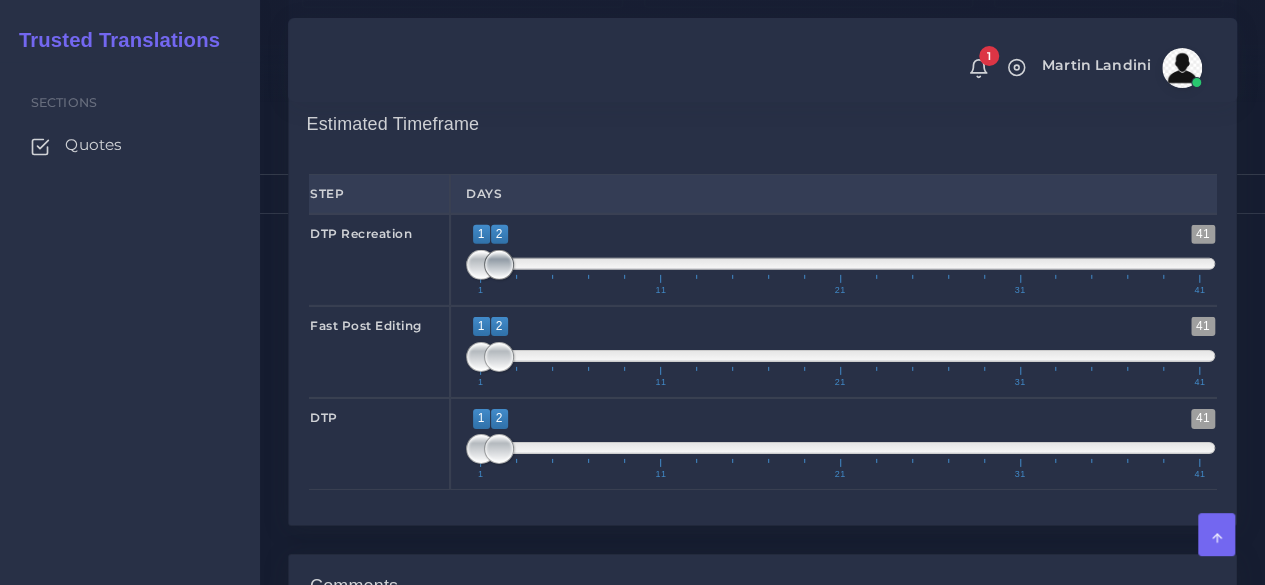type on "1;1" 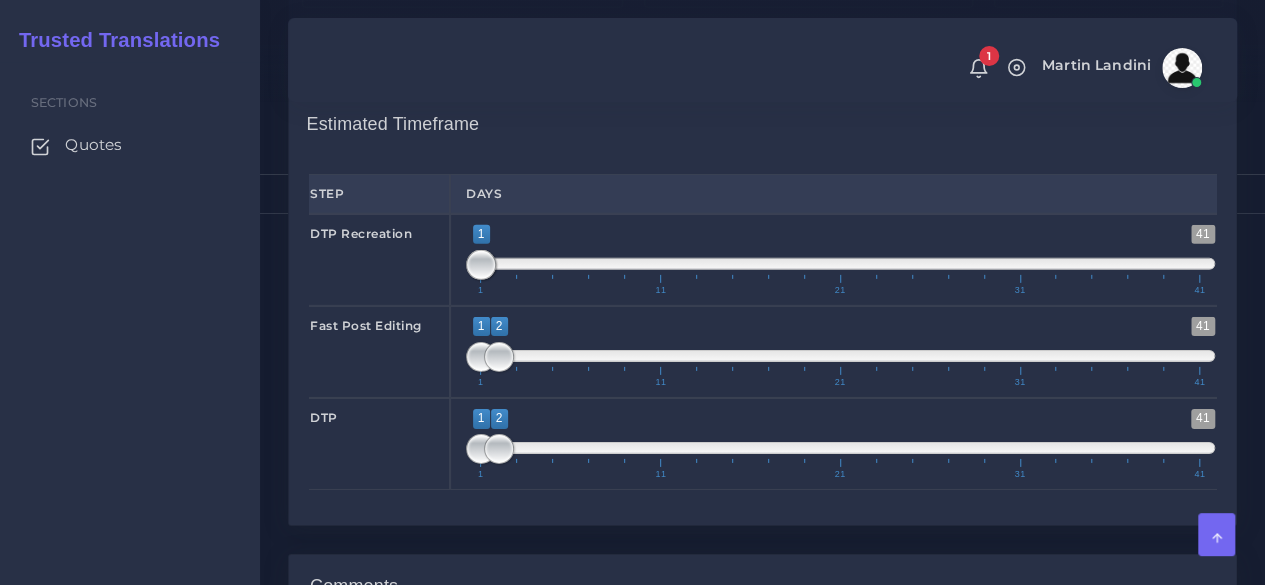 type on "1;1" 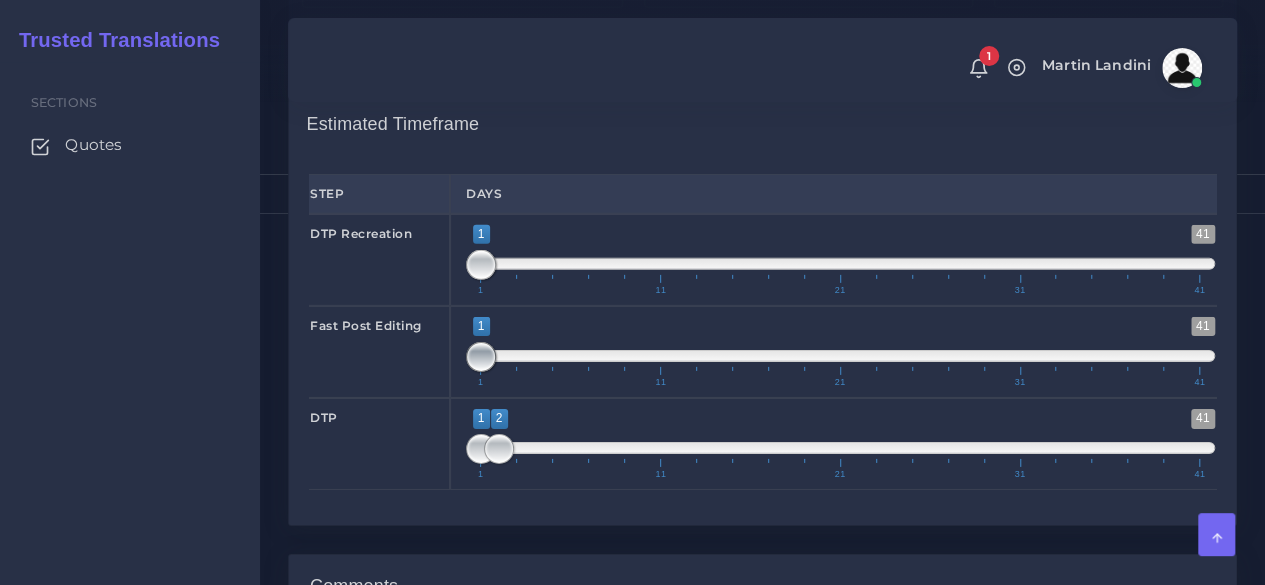 drag, startPoint x: 500, startPoint y: 325, endPoint x: 462, endPoint y: 355, distance: 48.414875 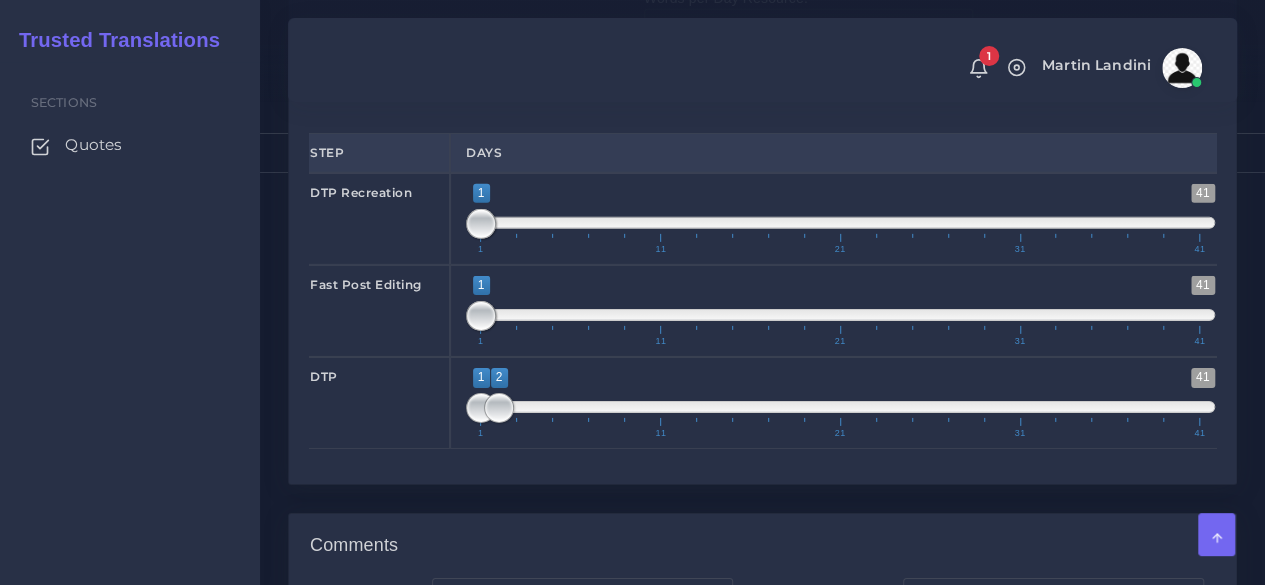 scroll, scrollTop: 3379, scrollLeft: 0, axis: vertical 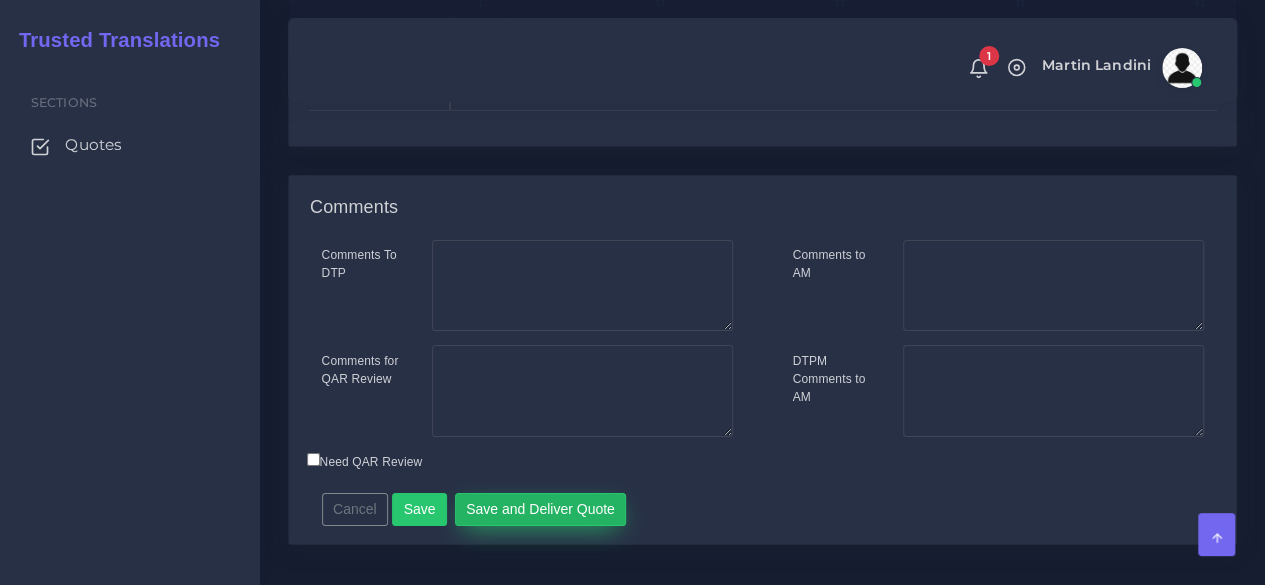 click on "Save and  Deliver Quote" at bounding box center (541, 510) 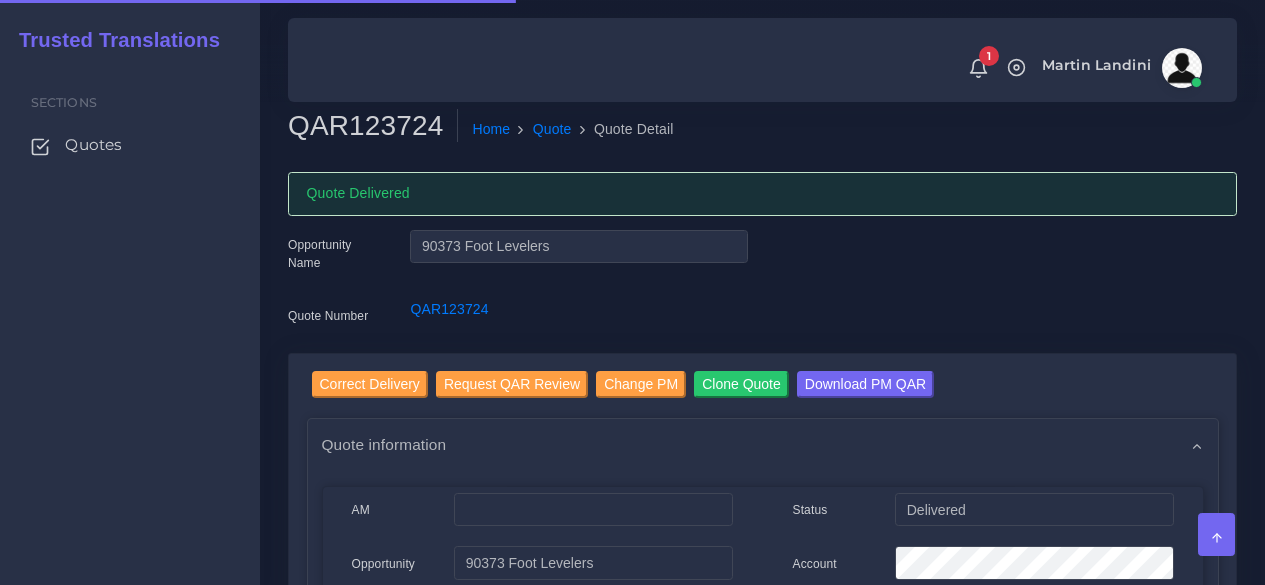 scroll, scrollTop: 0, scrollLeft: 0, axis: both 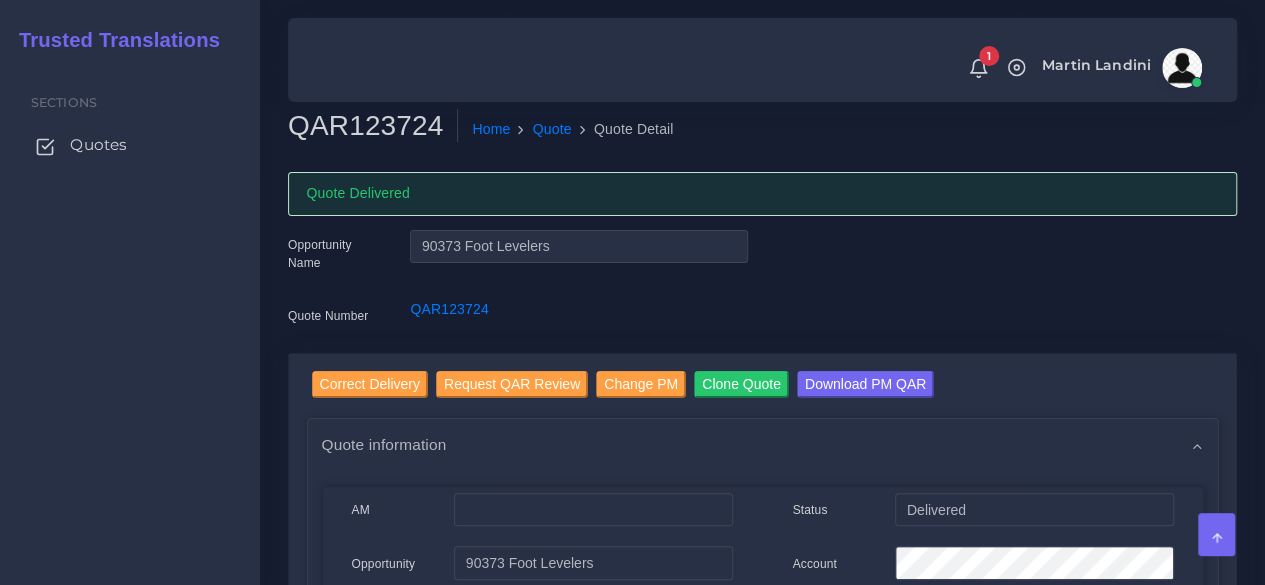 click on "Quotes" at bounding box center (130, 145) 